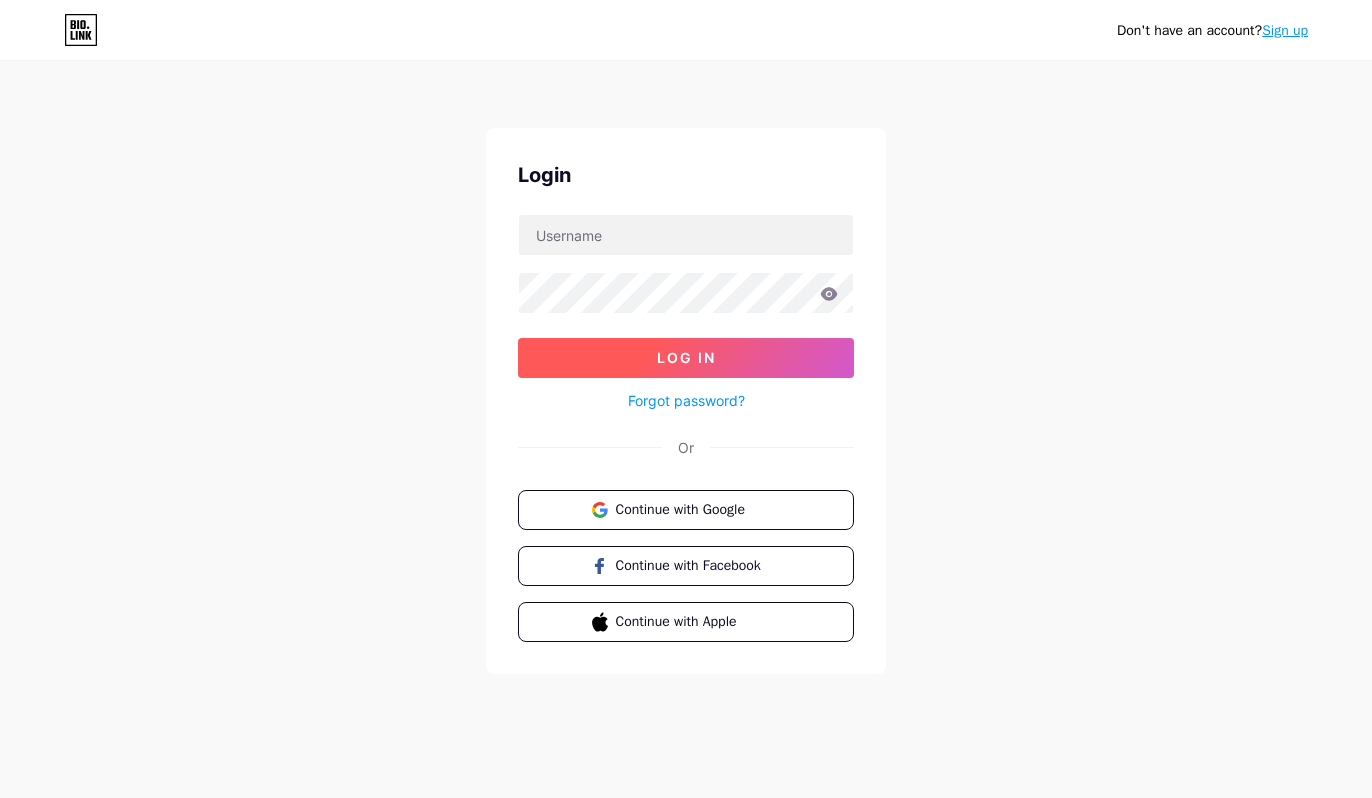 scroll, scrollTop: 0, scrollLeft: 0, axis: both 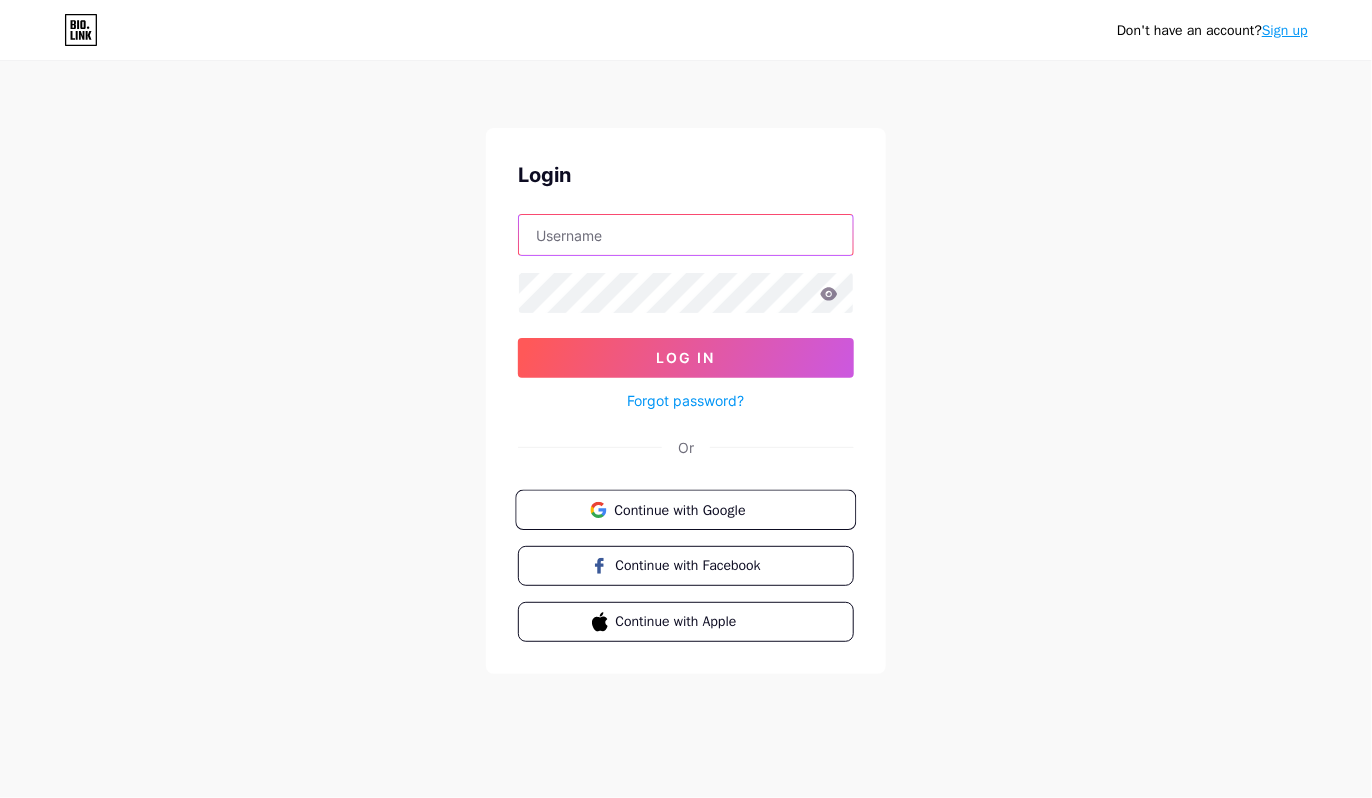 type on "ubksmkkdihati" 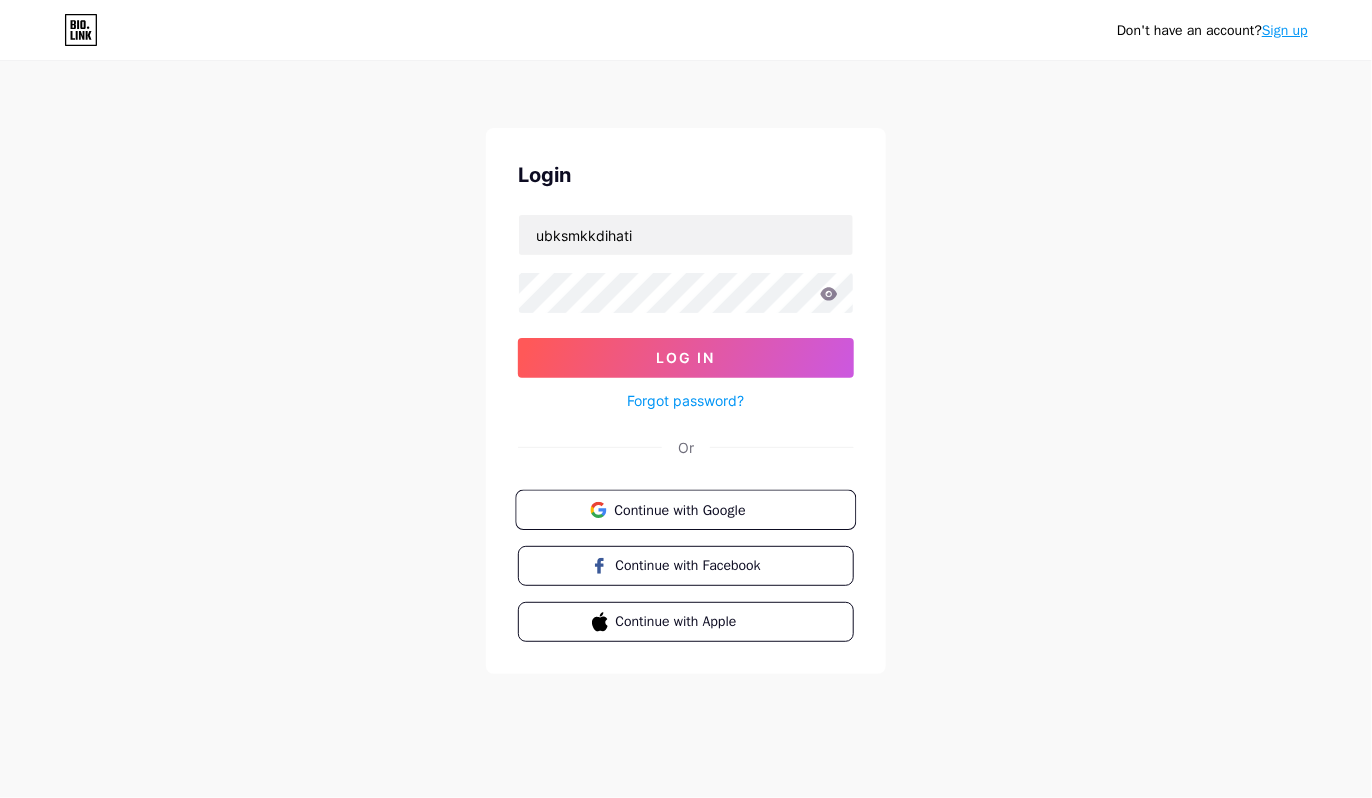 click on "Continue with Google" at bounding box center [697, 509] 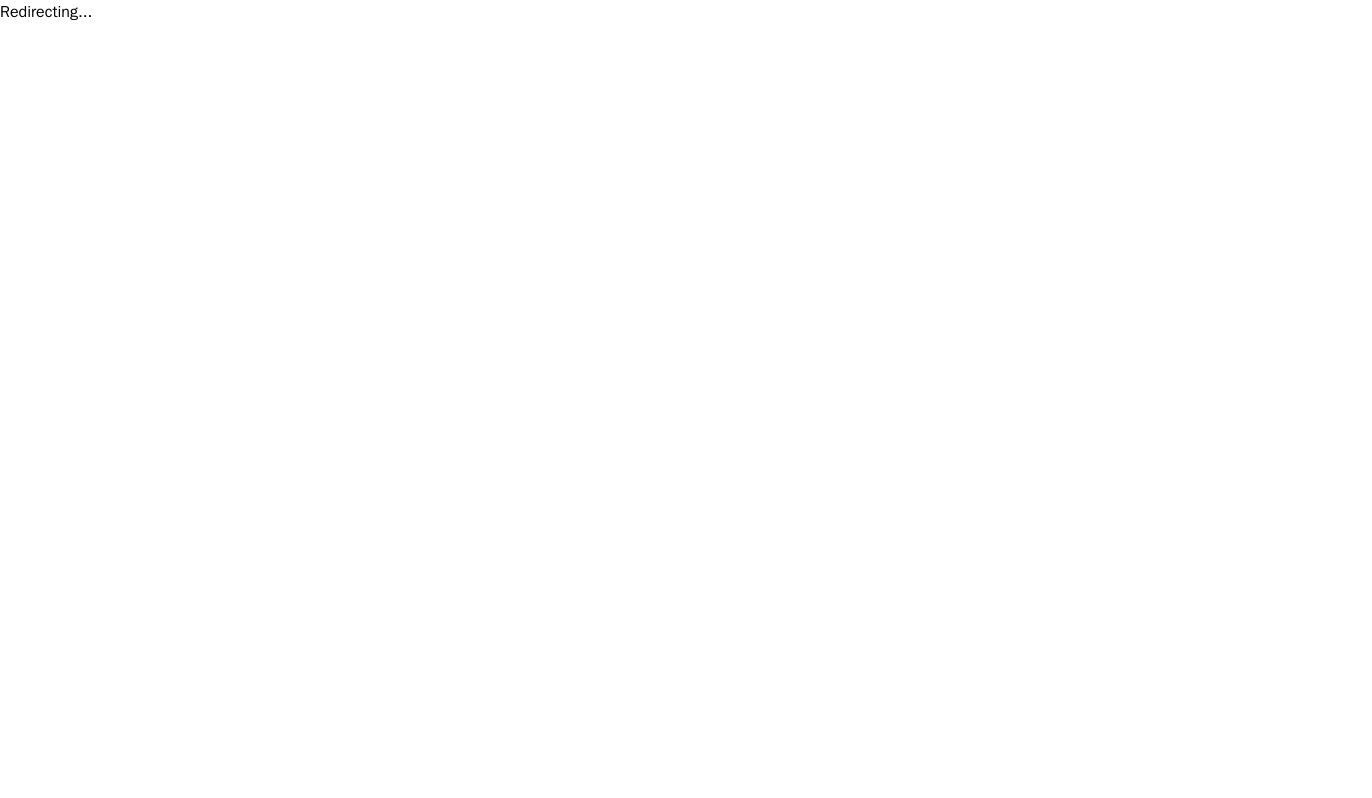 scroll, scrollTop: 0, scrollLeft: 0, axis: both 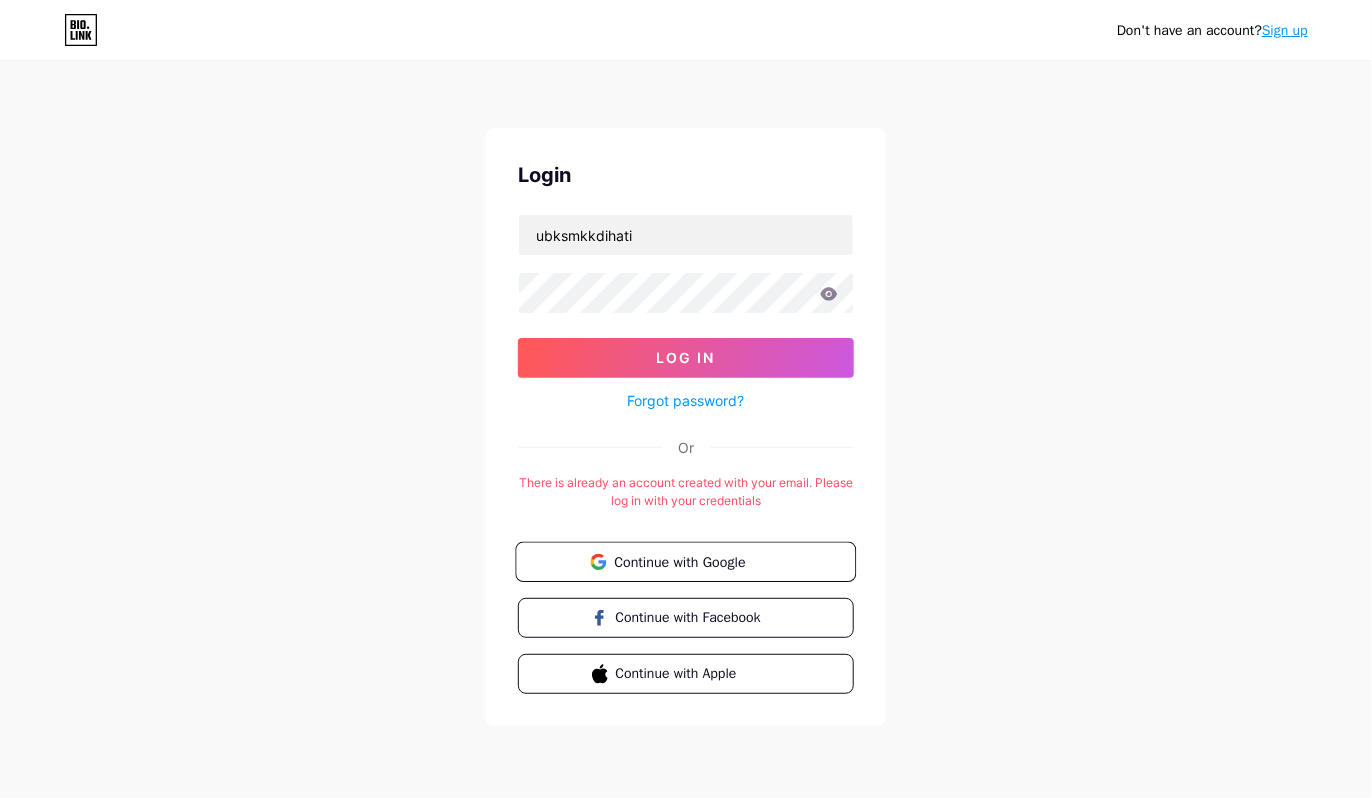 click on "Continue with Google" at bounding box center (697, 561) 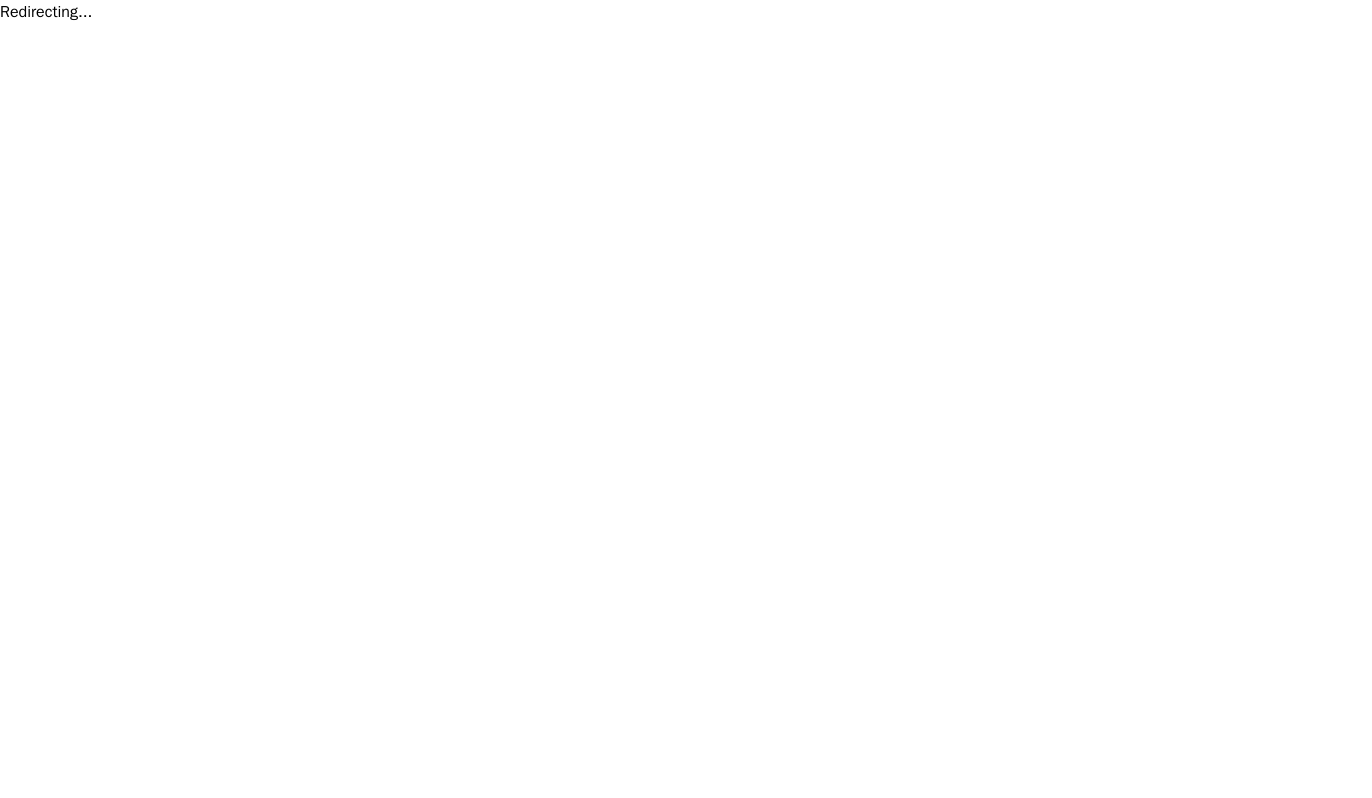 scroll, scrollTop: 0, scrollLeft: 0, axis: both 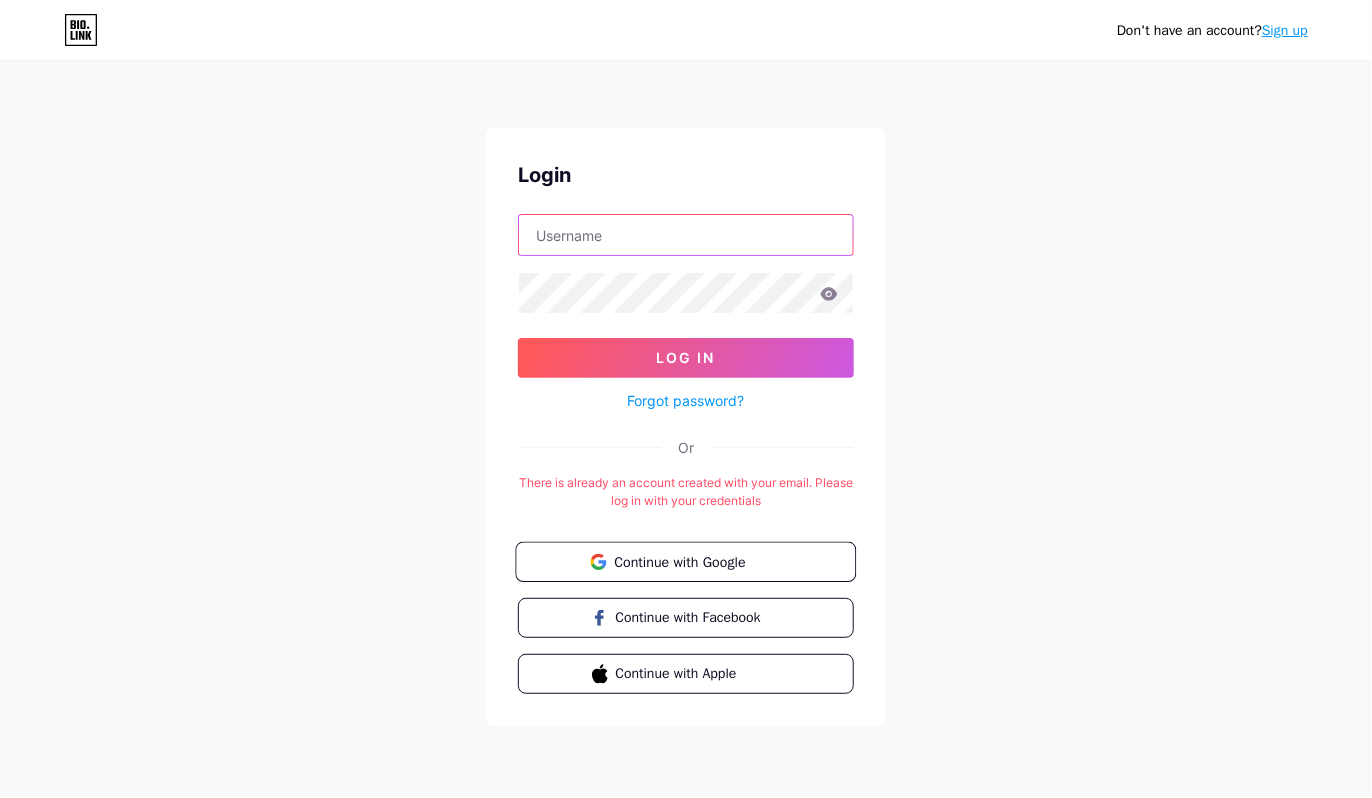 type on "ubksmkkdihati" 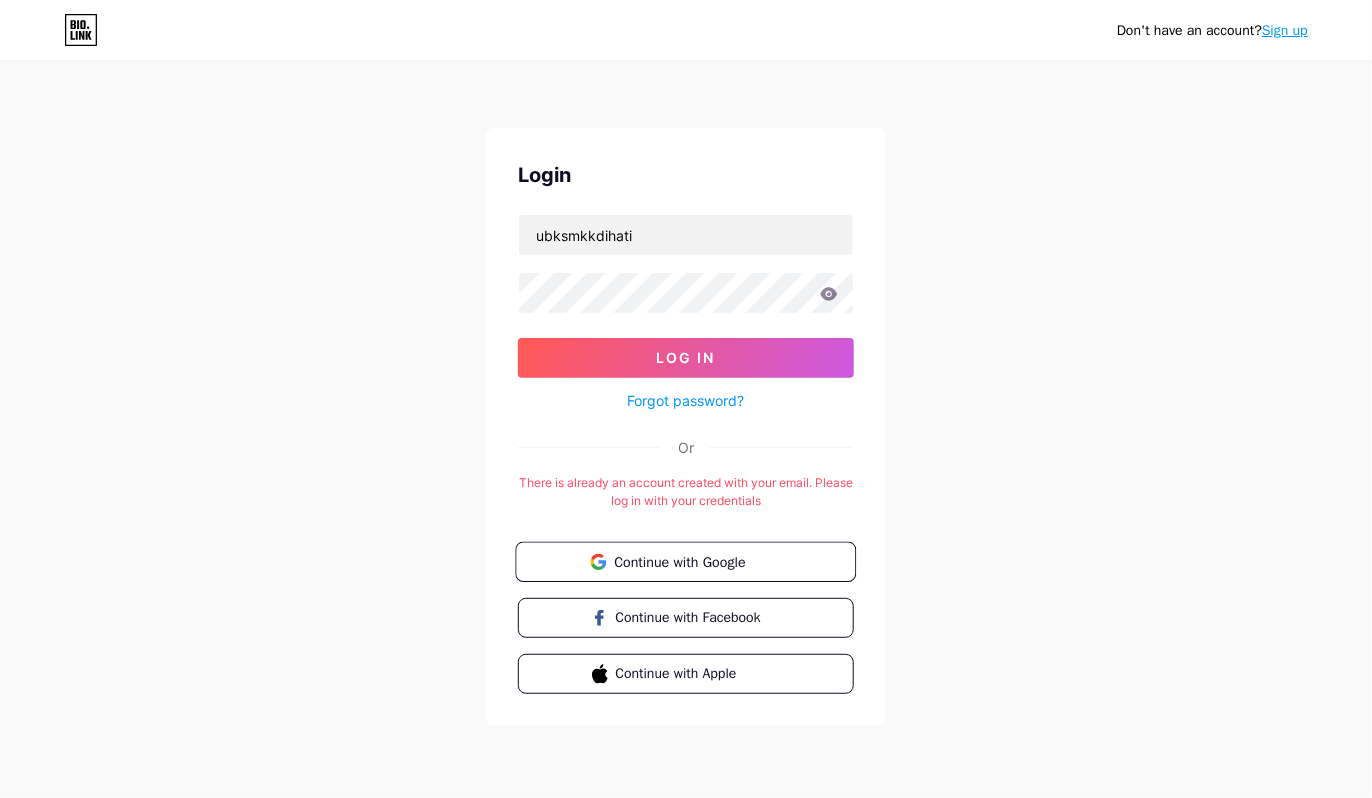 click on "Continue with Google" at bounding box center (697, 561) 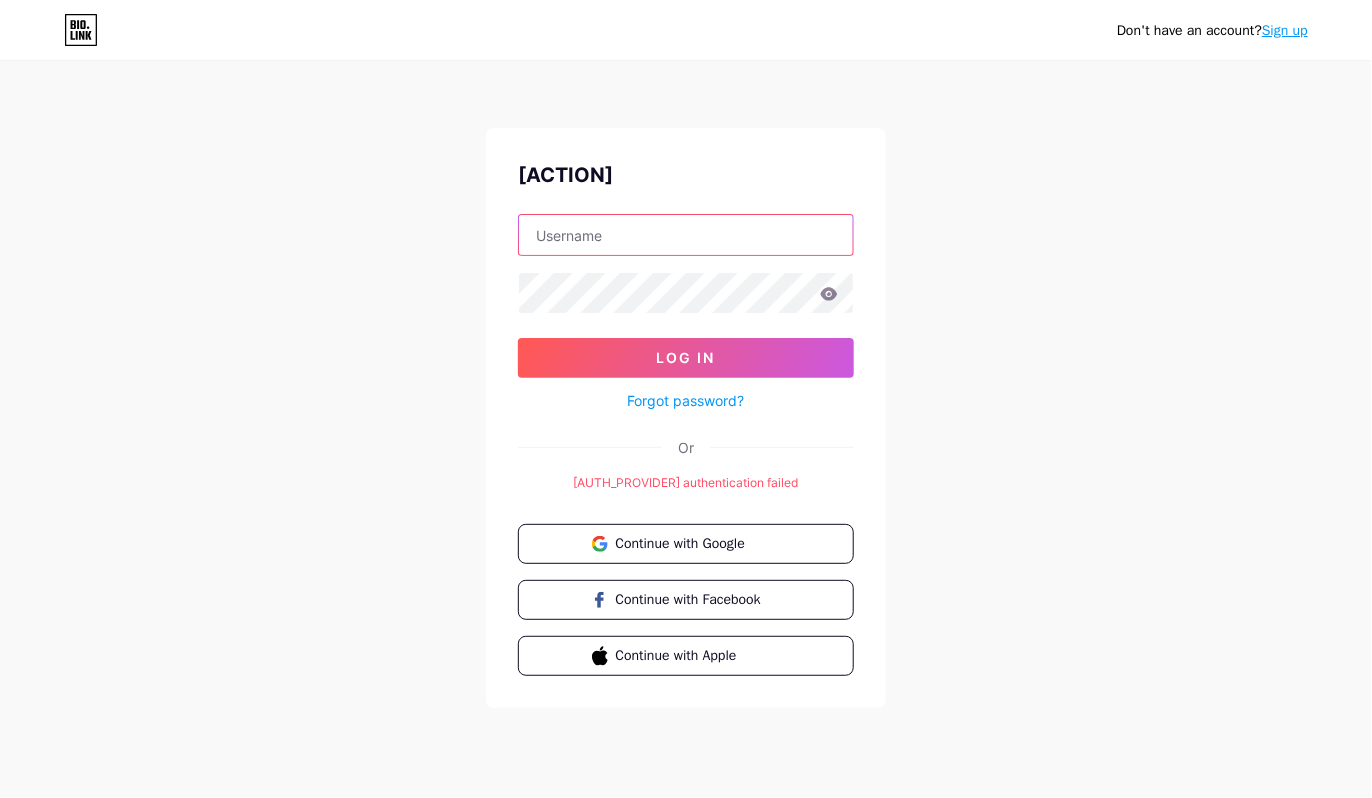 type on "[USERNAME]" 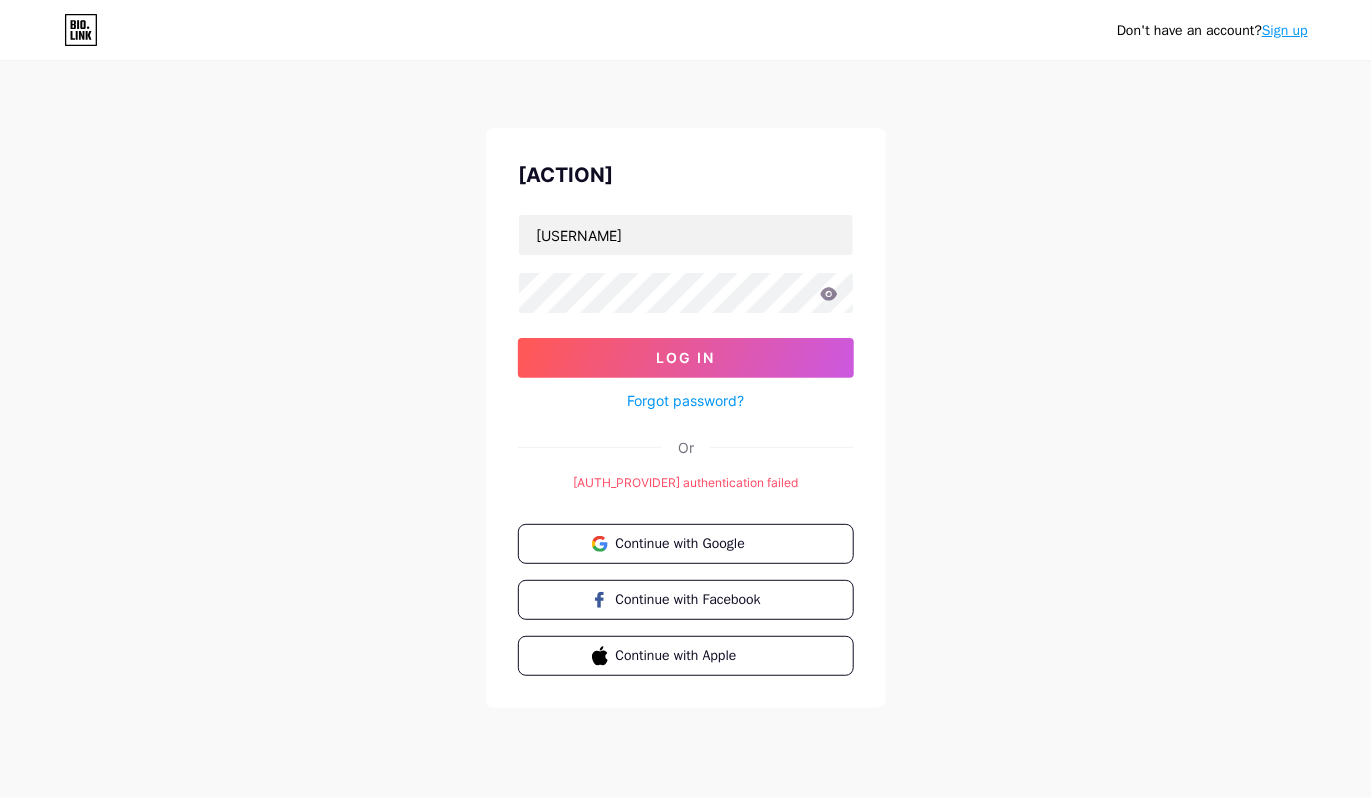 click at bounding box center [0, 0] 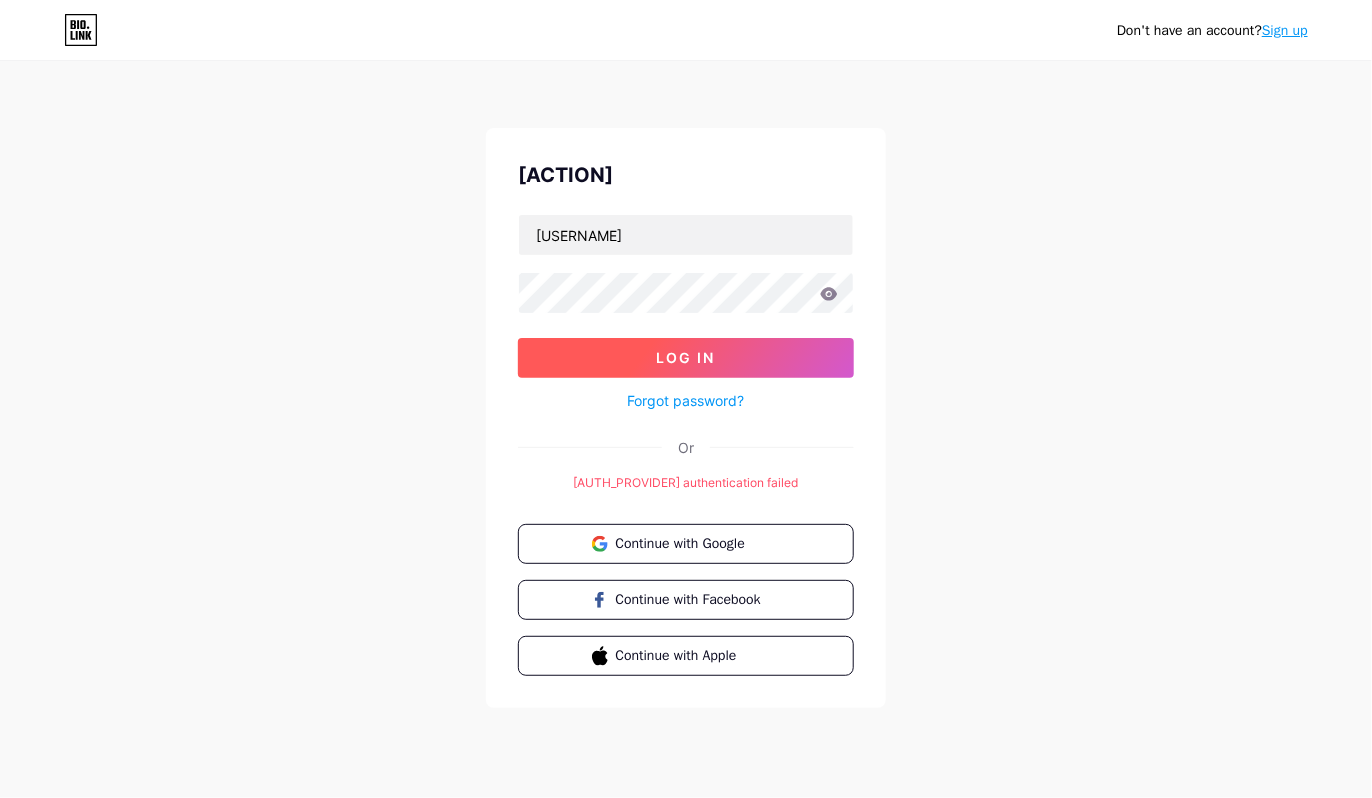 click on "Log In" at bounding box center (686, 358) 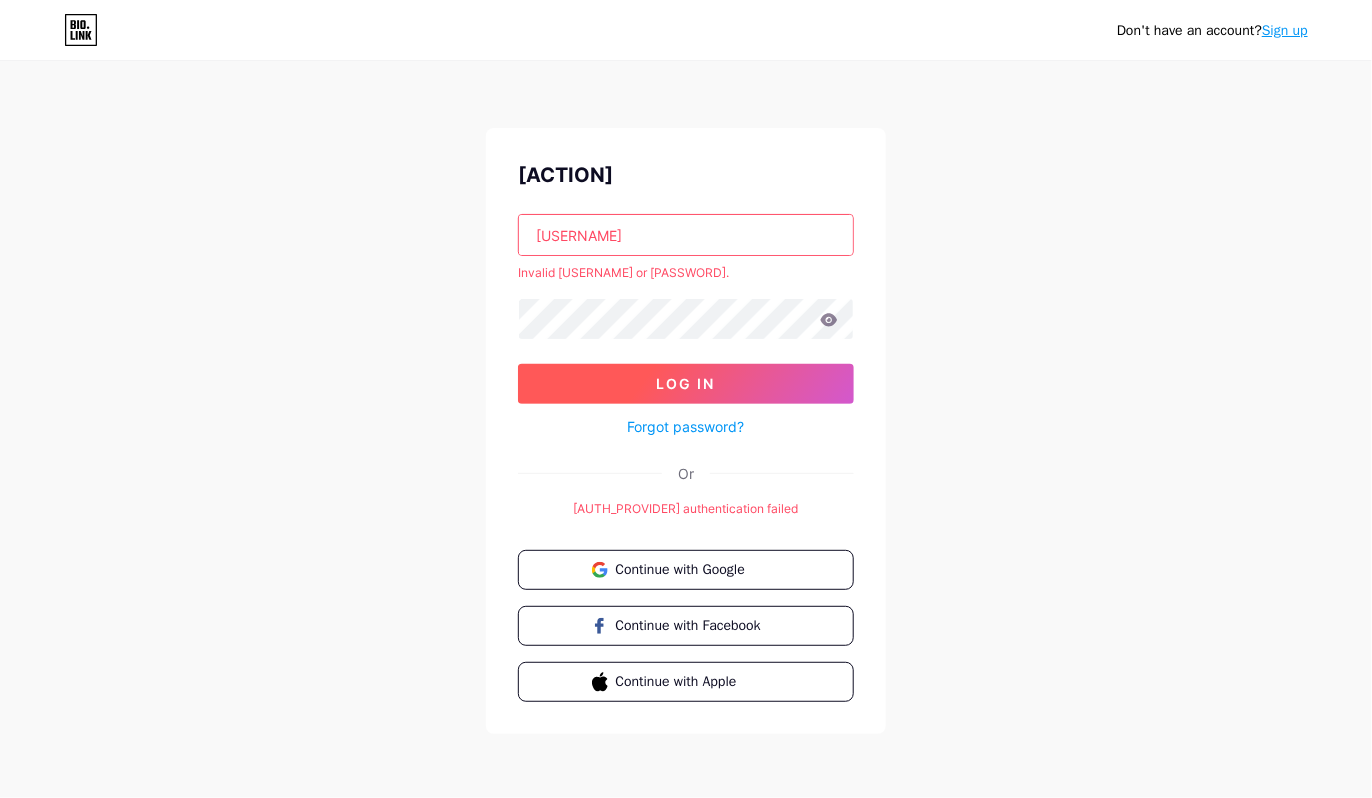 click on "Log In" at bounding box center (686, 384) 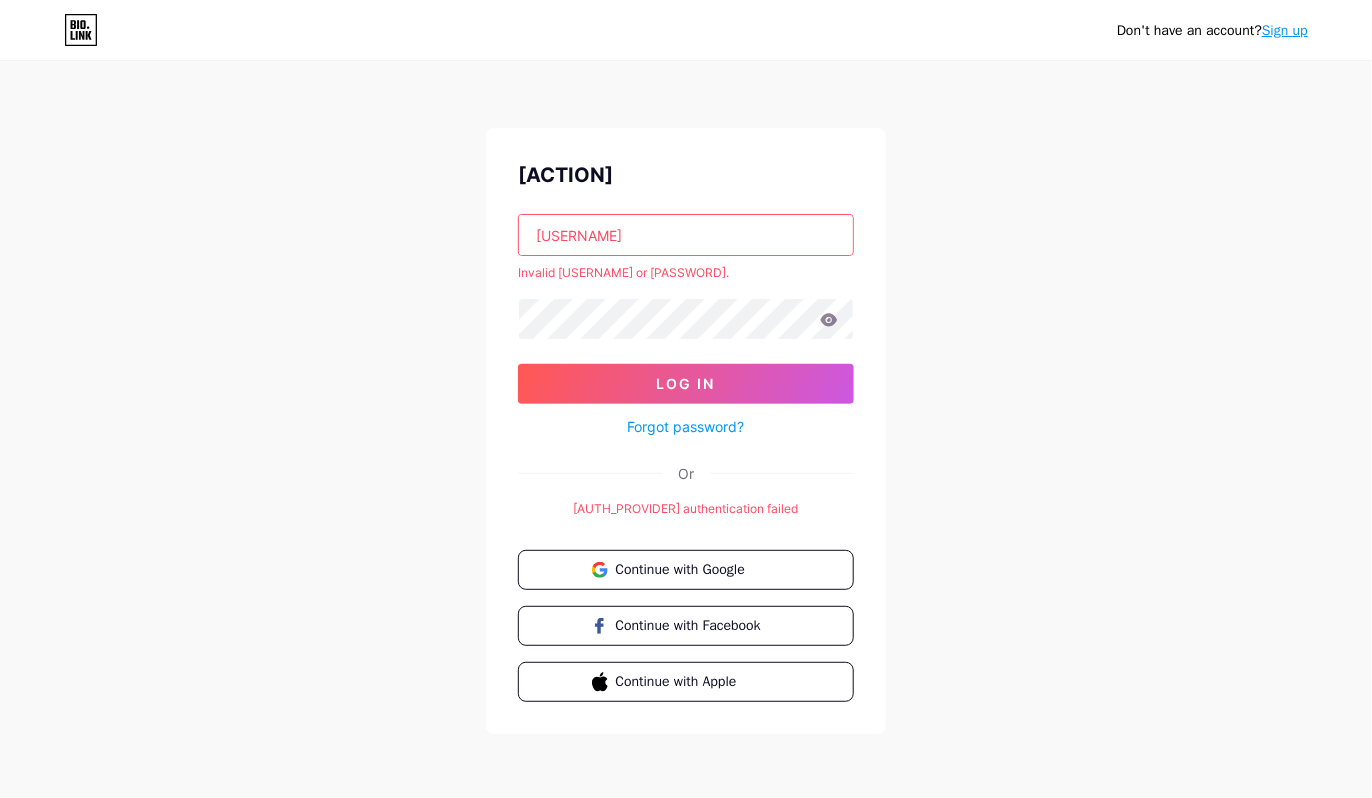 click on "ubksmkkdihati" at bounding box center [686, 235] 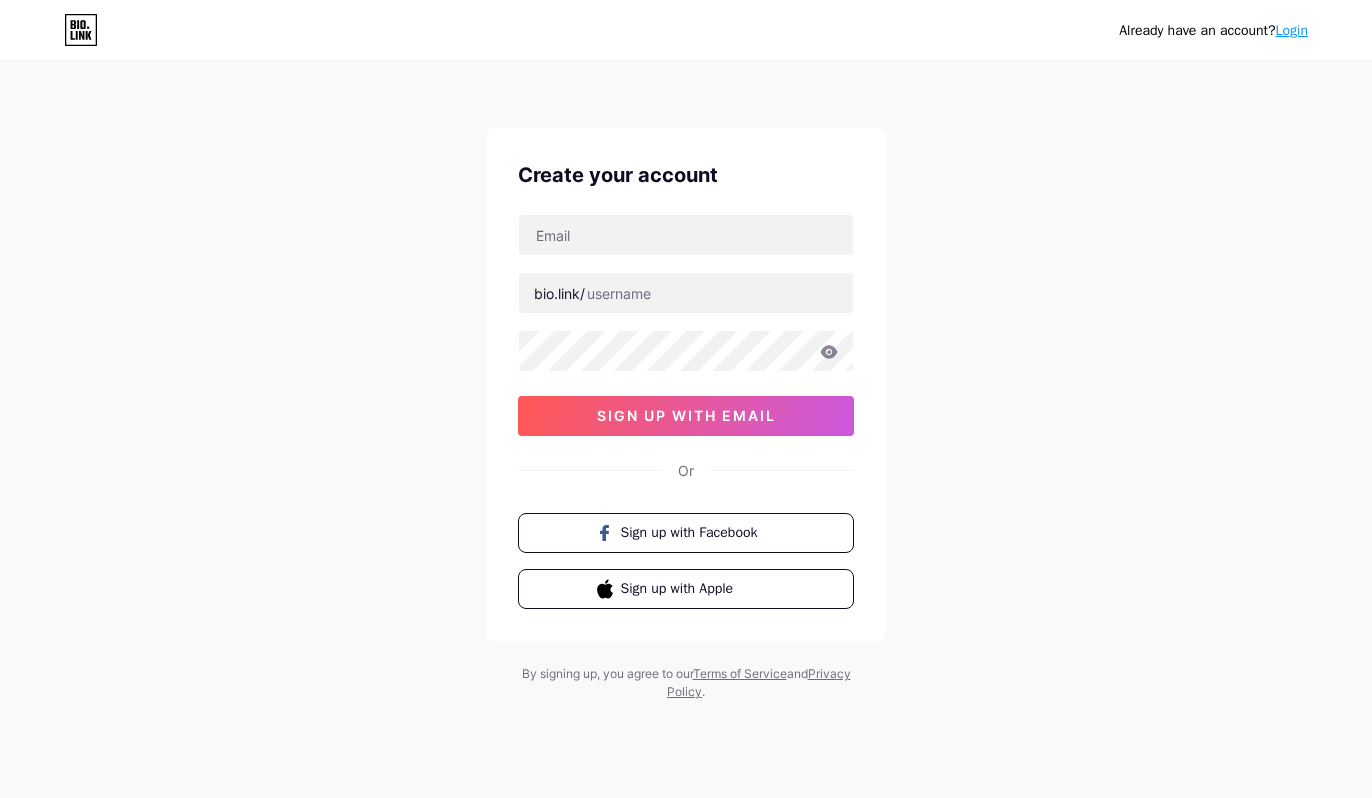 scroll, scrollTop: 0, scrollLeft: 0, axis: both 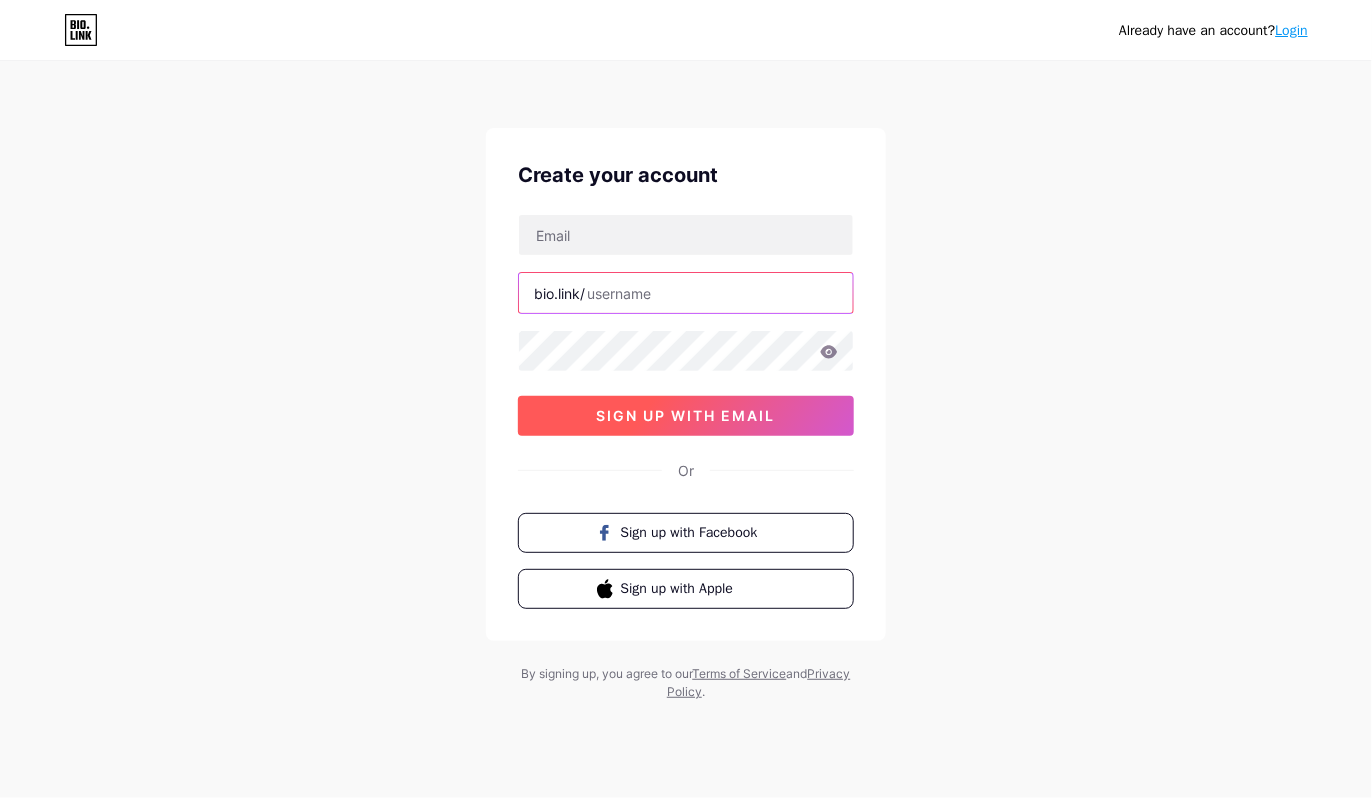 type on "ubksmkkdihati" 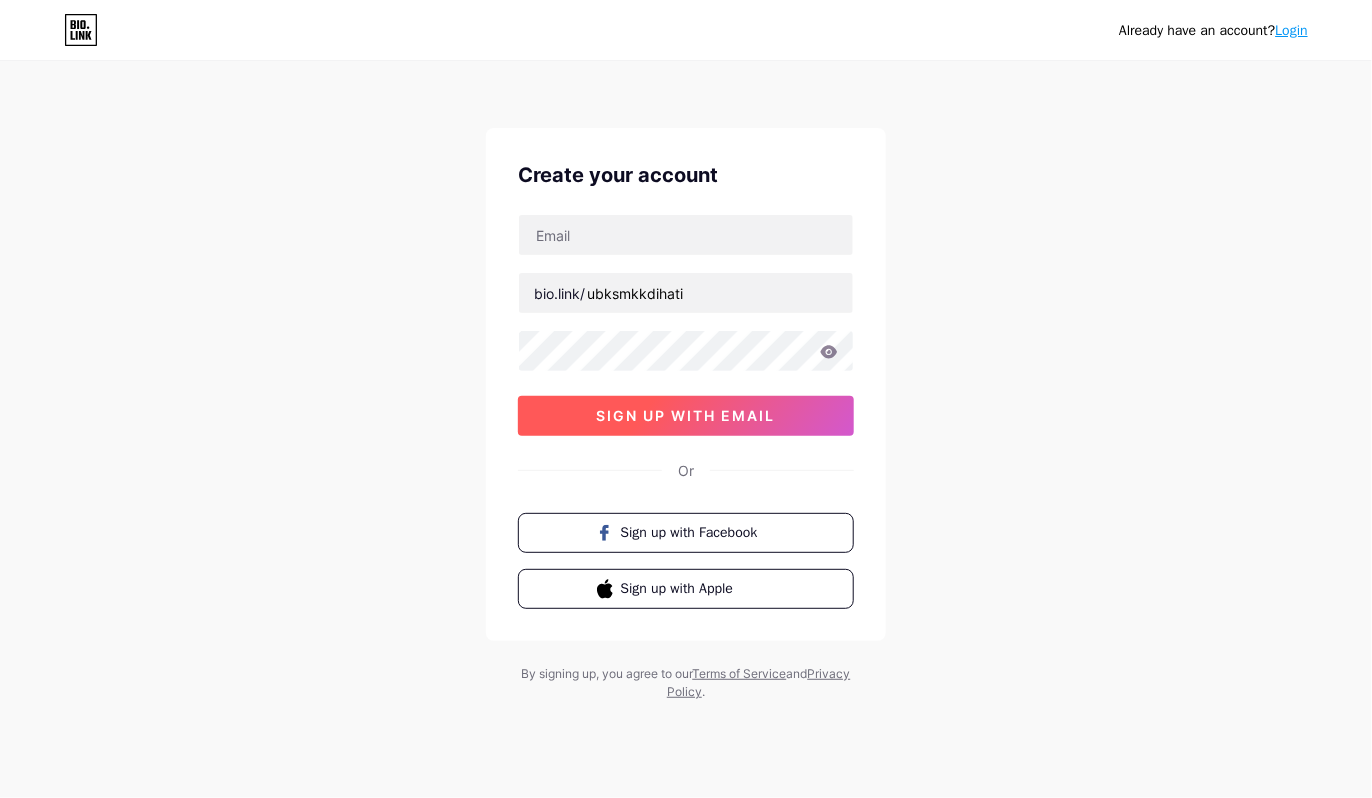 click on "sign up with email" at bounding box center (686, 415) 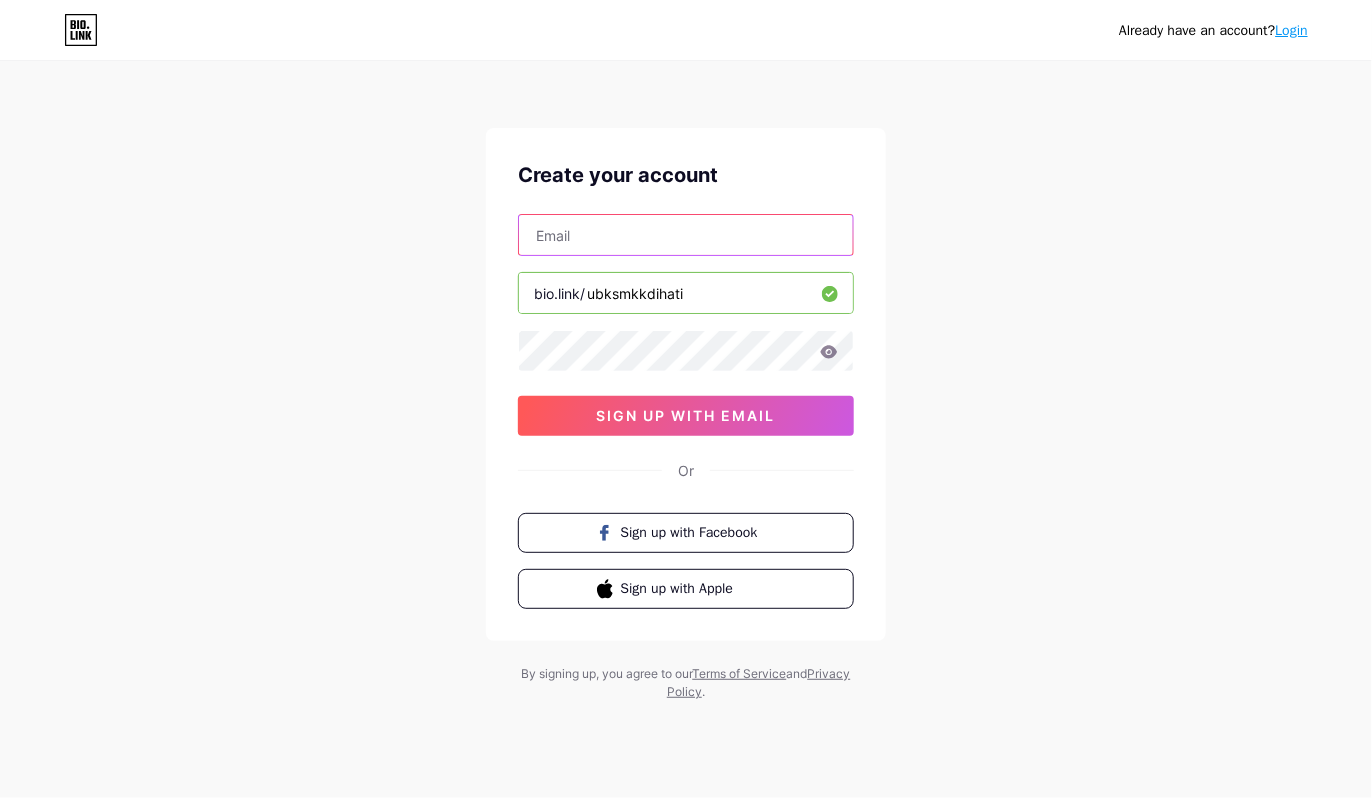click at bounding box center (686, 235) 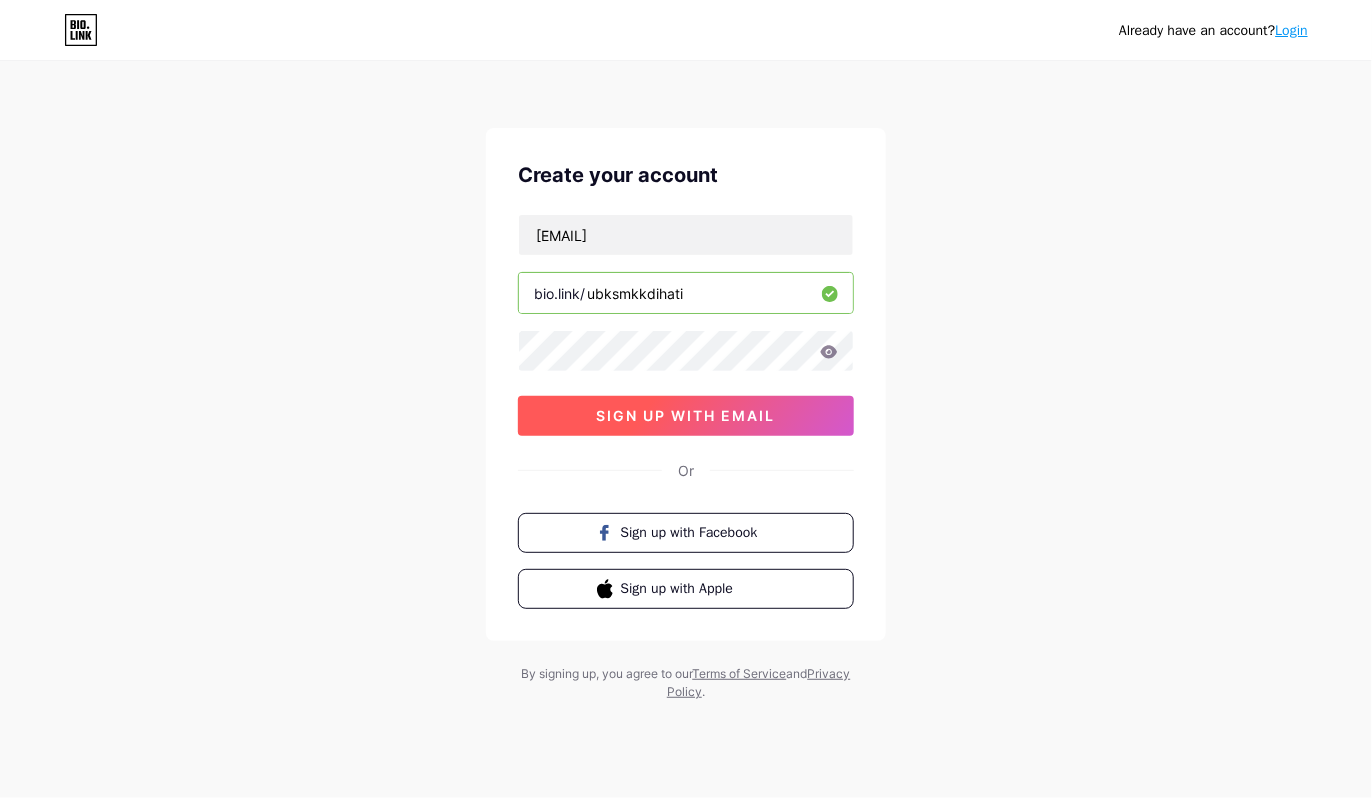 click on "sign up with email" at bounding box center [686, 416] 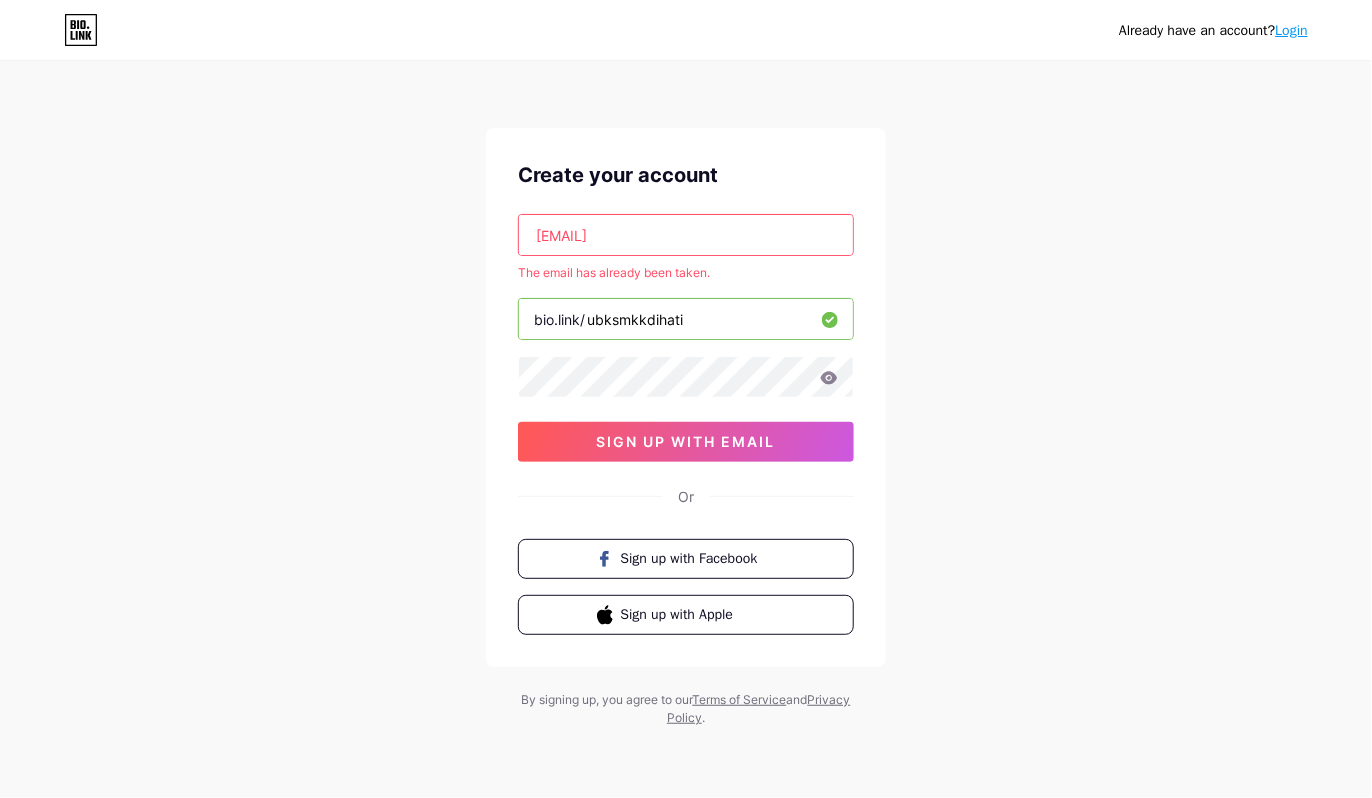 click on "[EMAIL]" at bounding box center (686, 235) 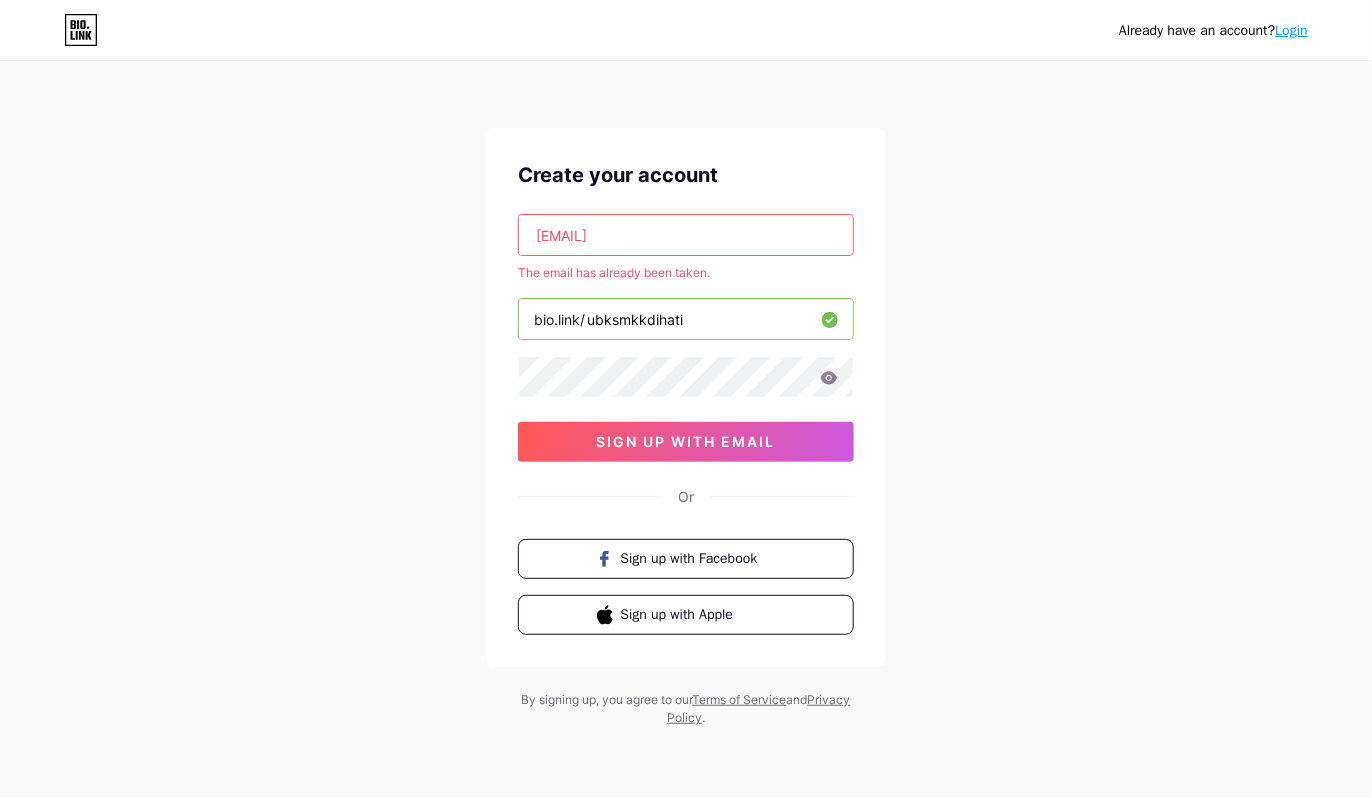 drag, startPoint x: 710, startPoint y: 218, endPoint x: 392, endPoint y: 222, distance: 318.02515 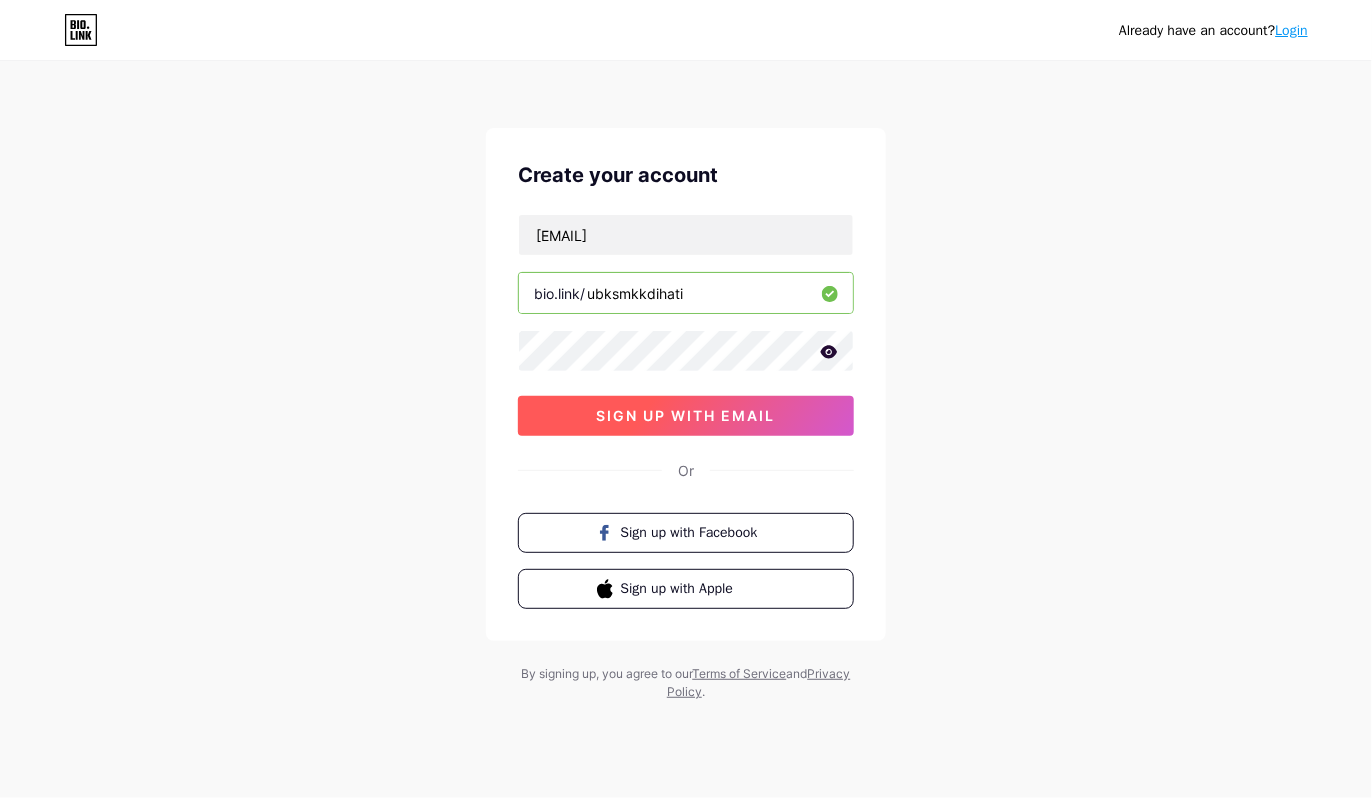 click on "sign up with email" at bounding box center (686, 415) 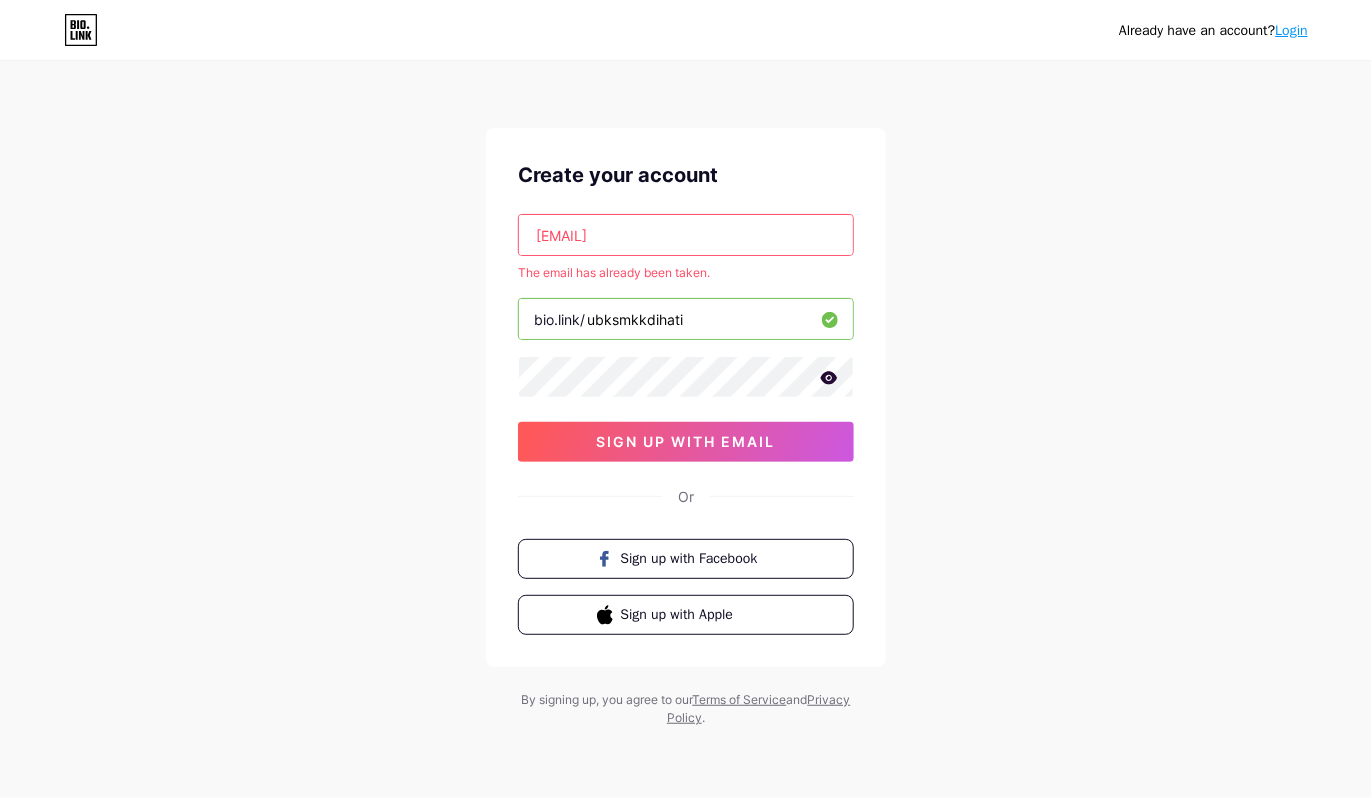 drag, startPoint x: 712, startPoint y: 231, endPoint x: 442, endPoint y: 231, distance: 270 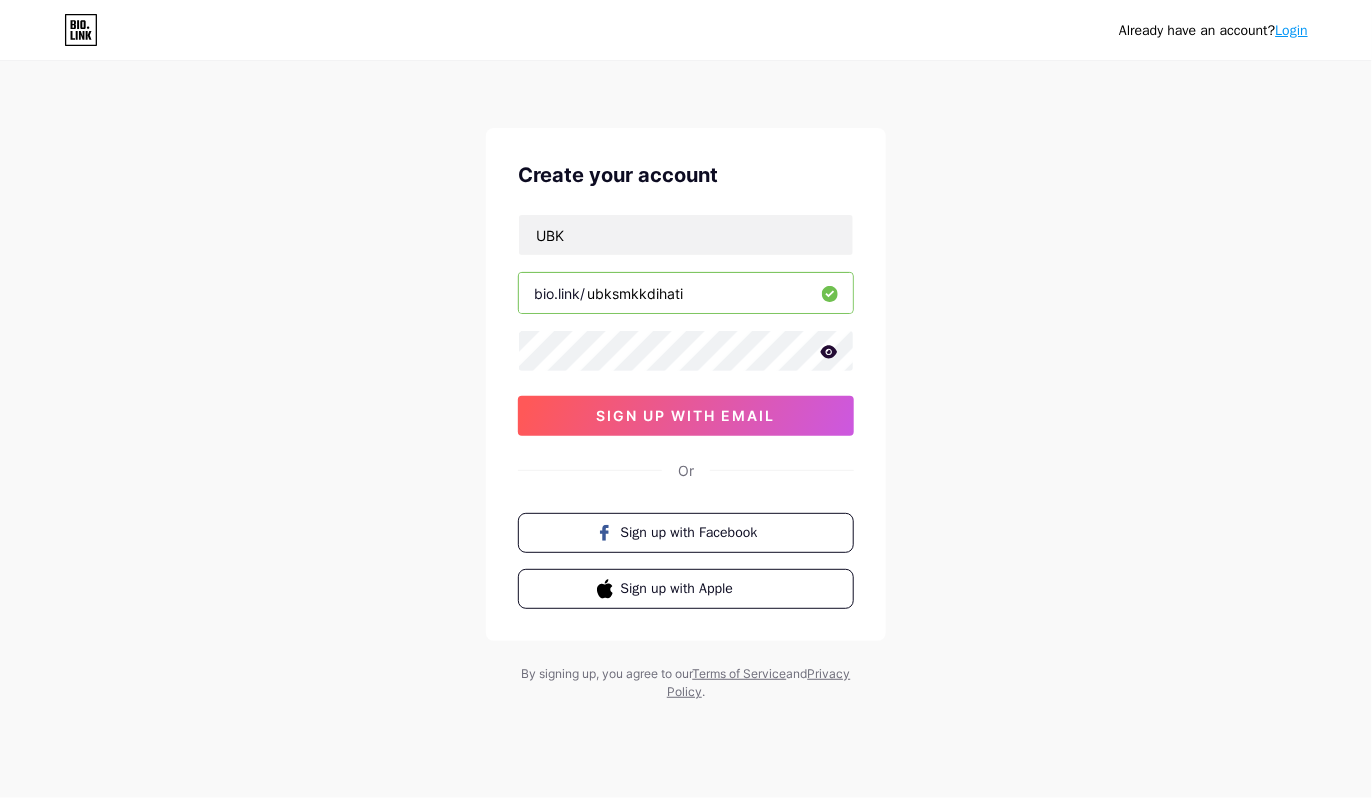 click on "Already have an account?  Login   Create your account     UBK     bio.link/   ubksmkkdihati                     sign up with email         Or       Sign up with Facebook
Sign up with Apple
By signing up, you agree to our  Terms of Service  and  Privacy Policy ." at bounding box center (686, 382) 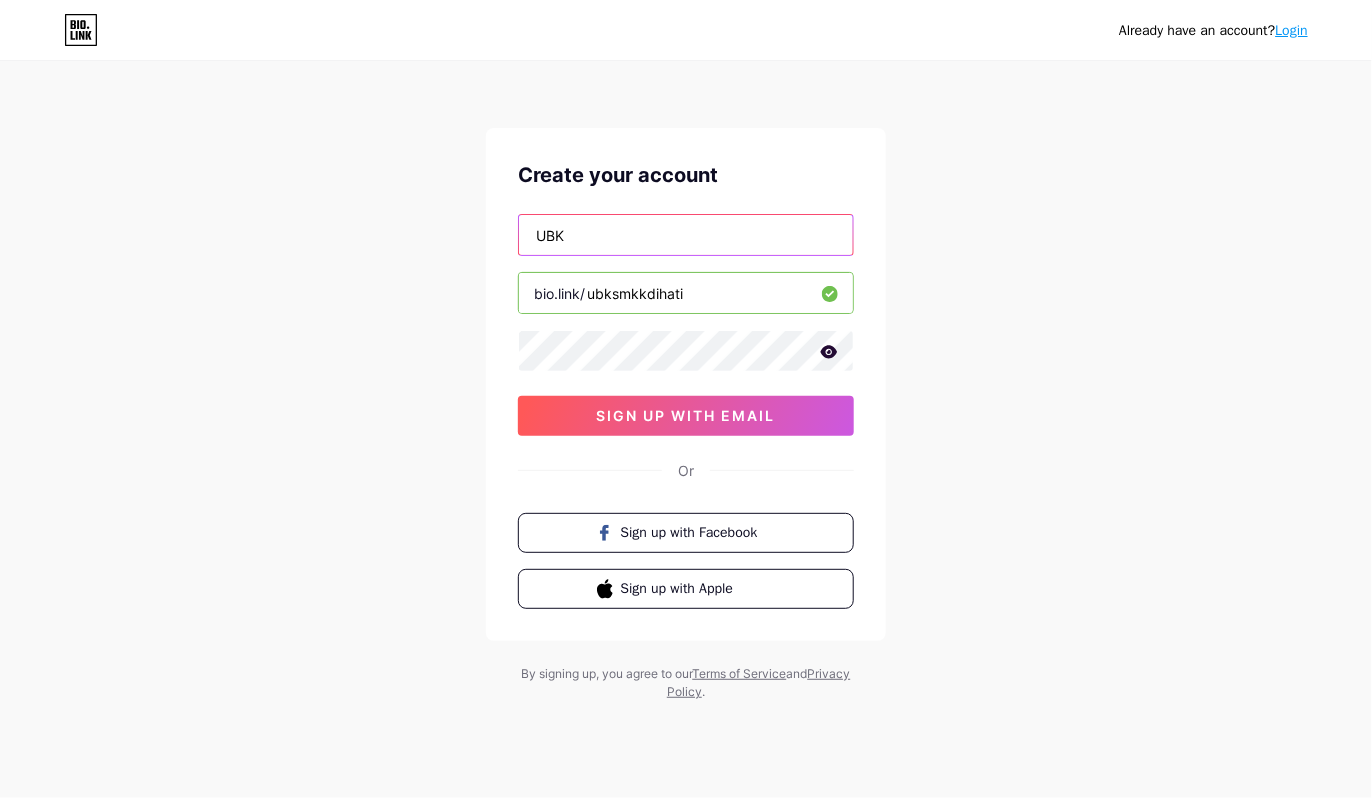 click on "UBK" at bounding box center (686, 235) 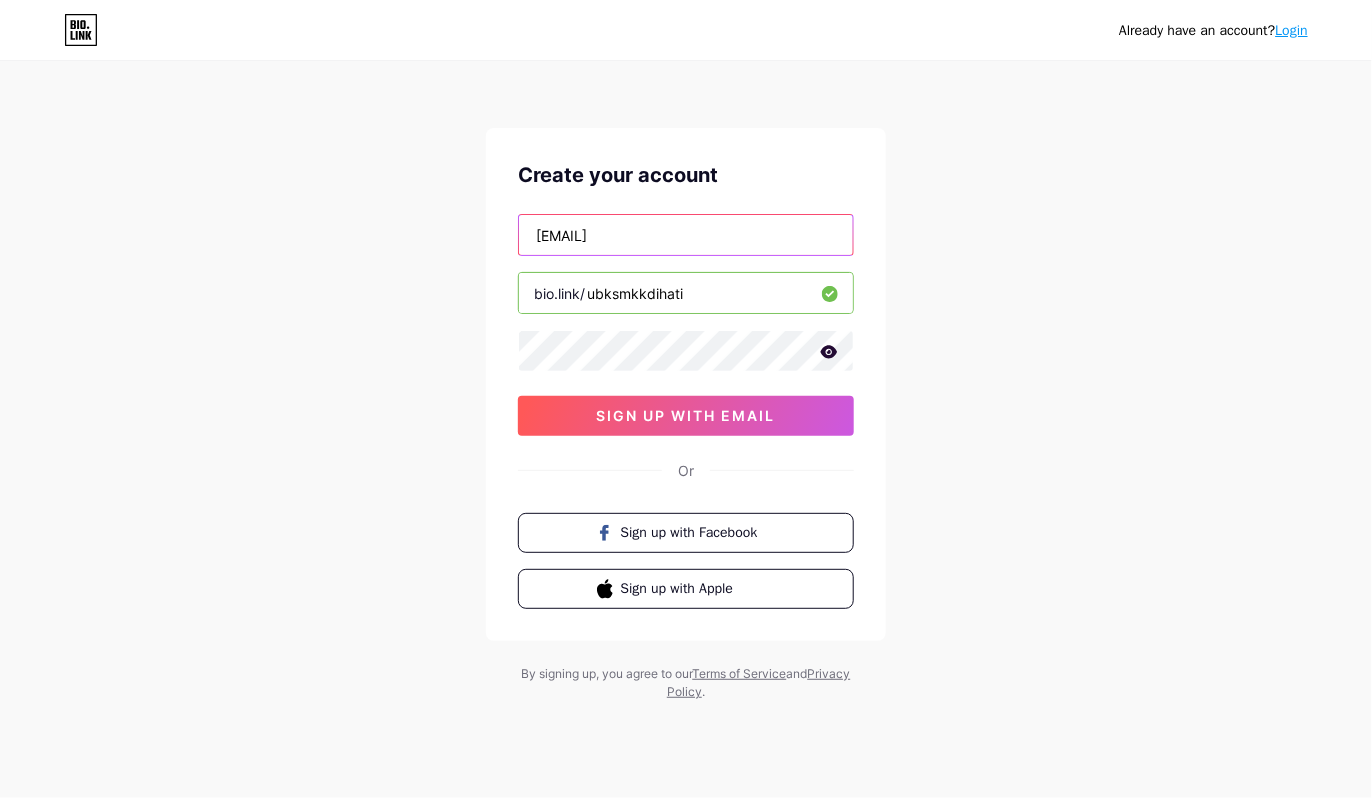 type on "[EMAIL]" 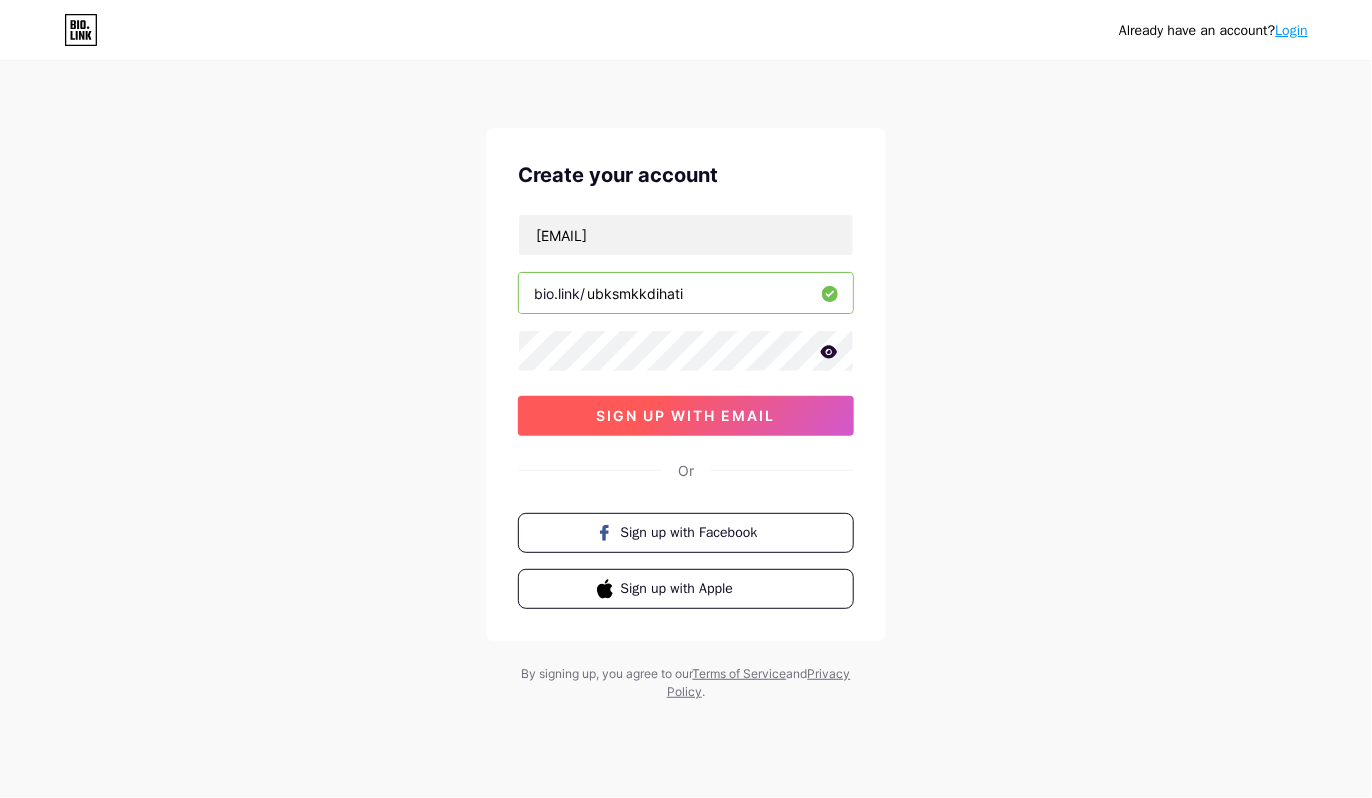 click on "sign up with email" at bounding box center [686, 415] 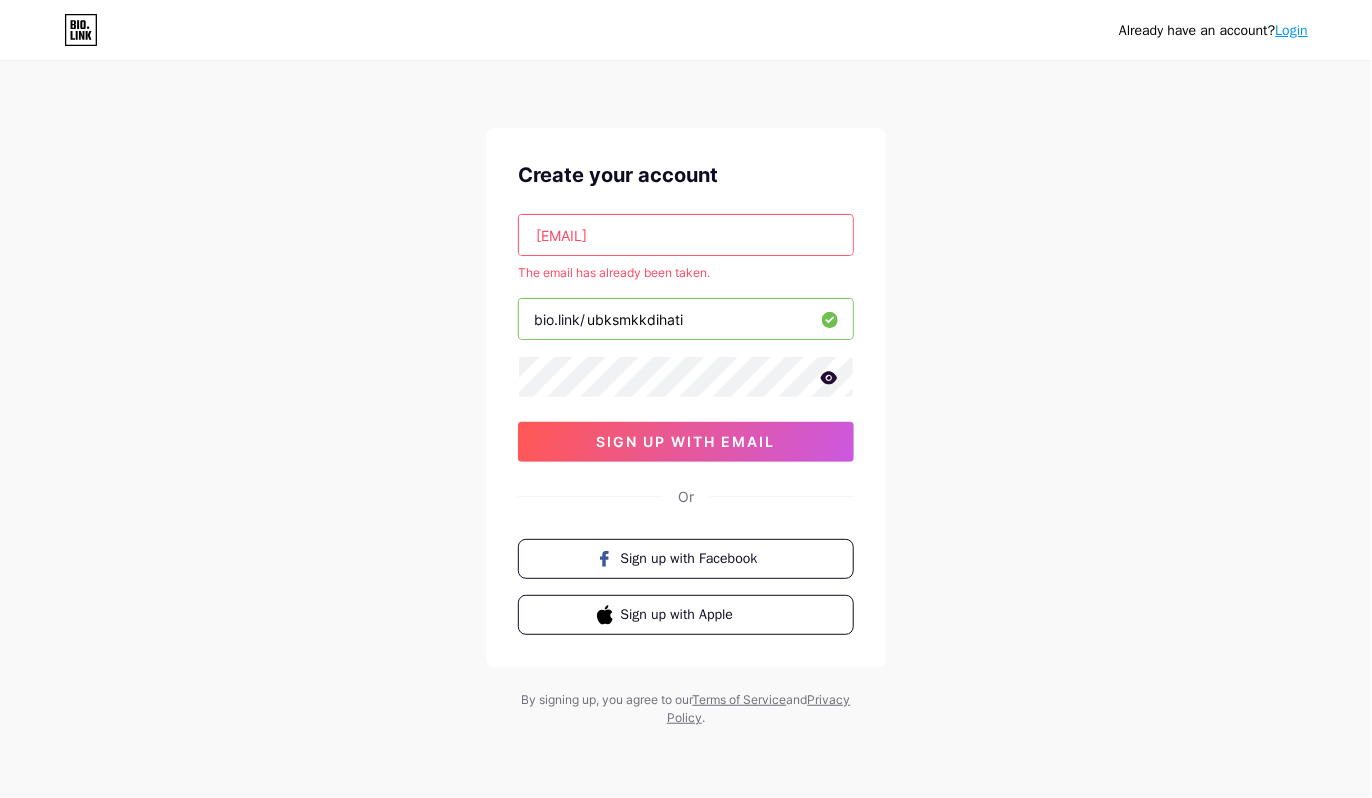drag, startPoint x: 725, startPoint y: 231, endPoint x: 323, endPoint y: 223, distance: 402.0796 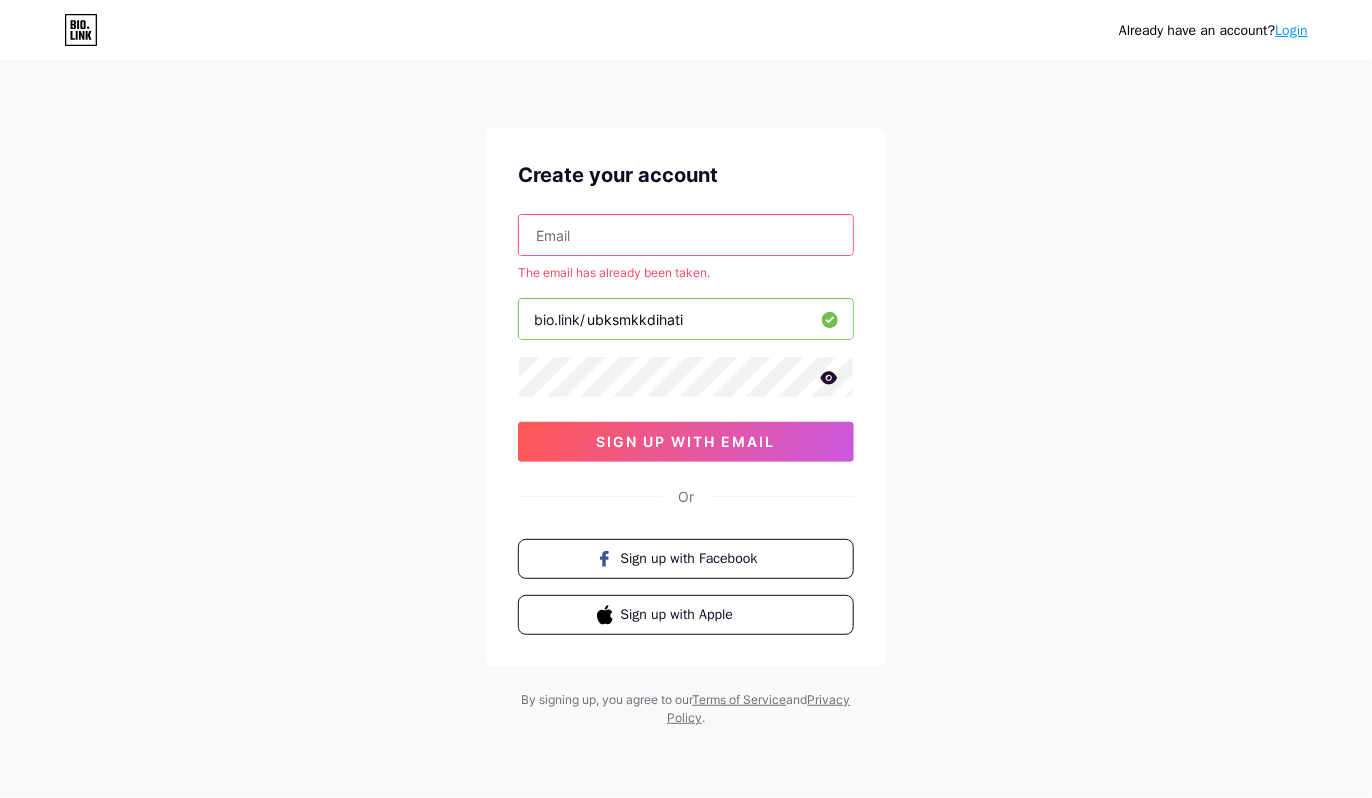 click at bounding box center [829, 378] 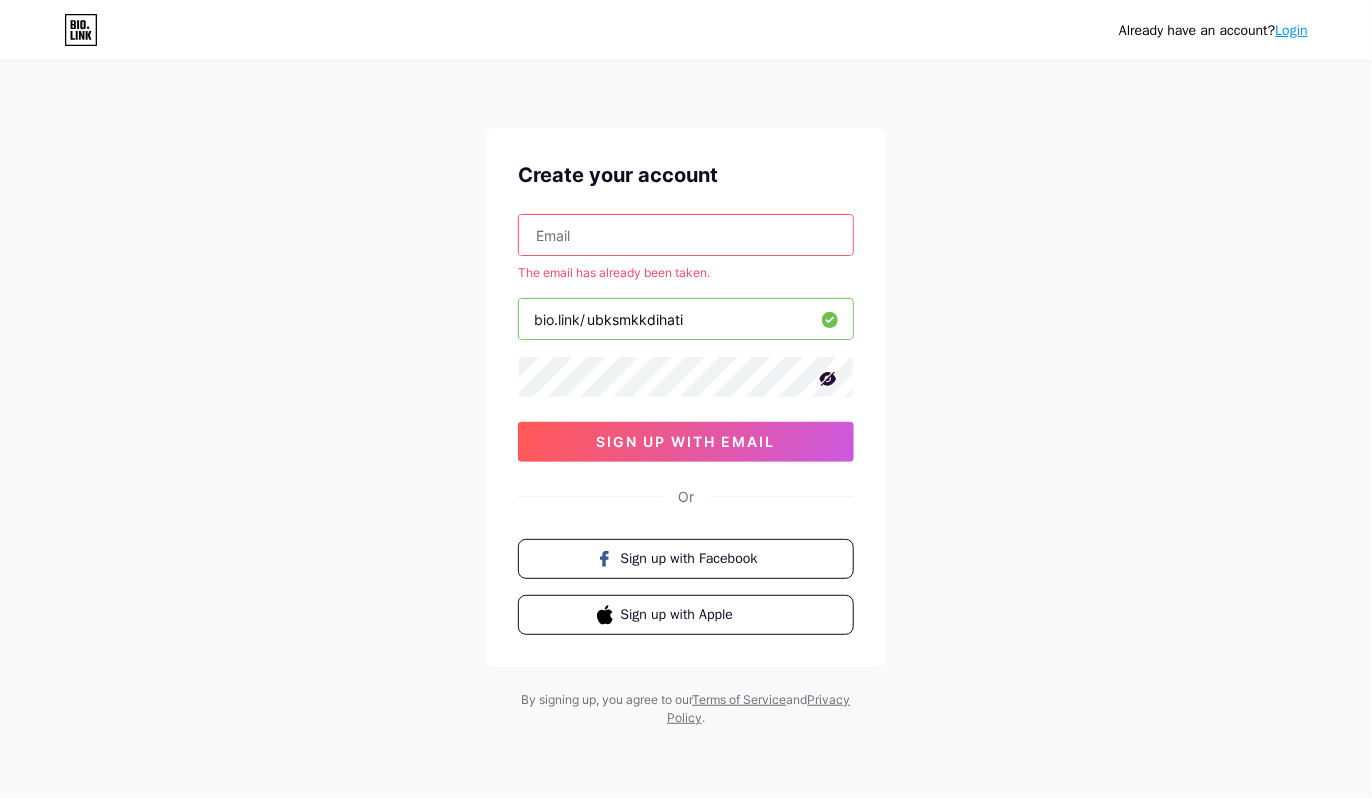 click at bounding box center [686, 235] 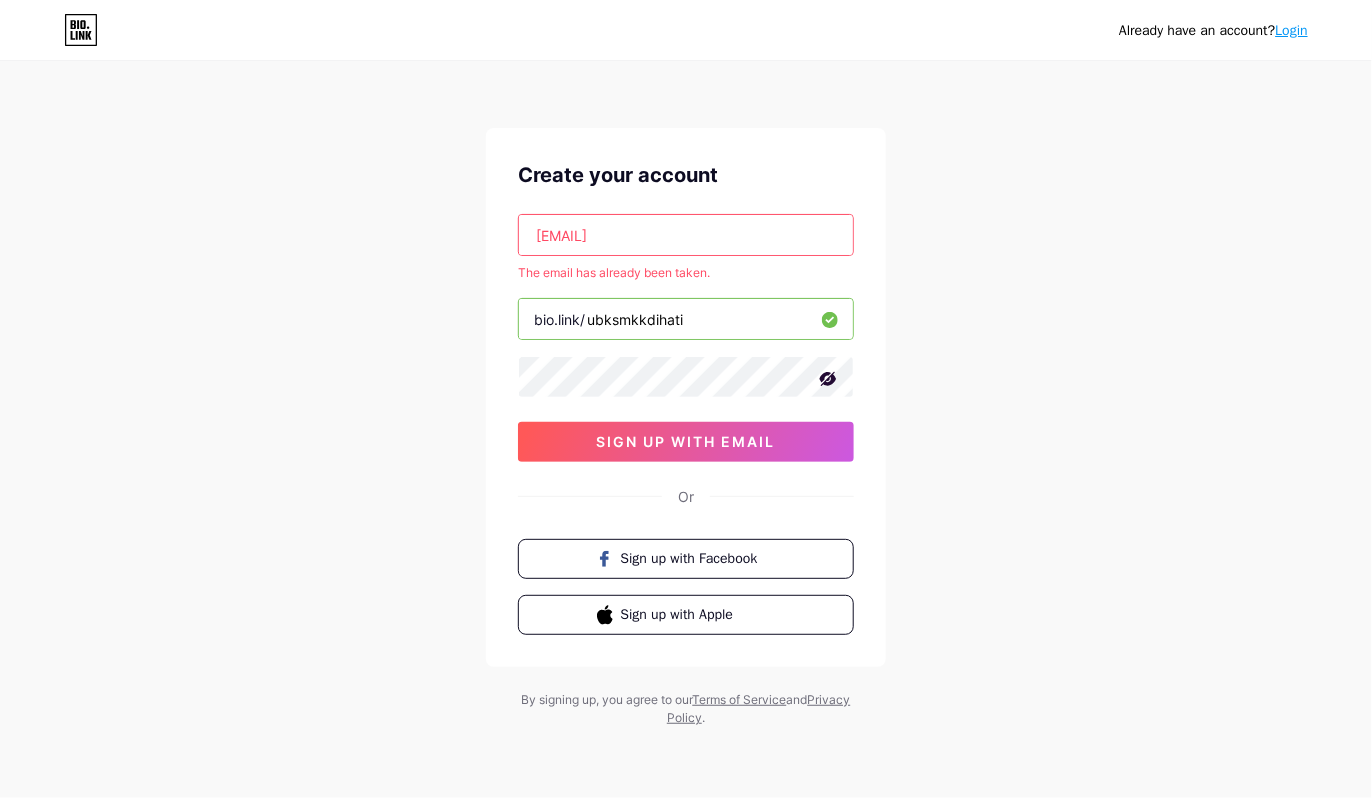 type on "[EMAIL]" 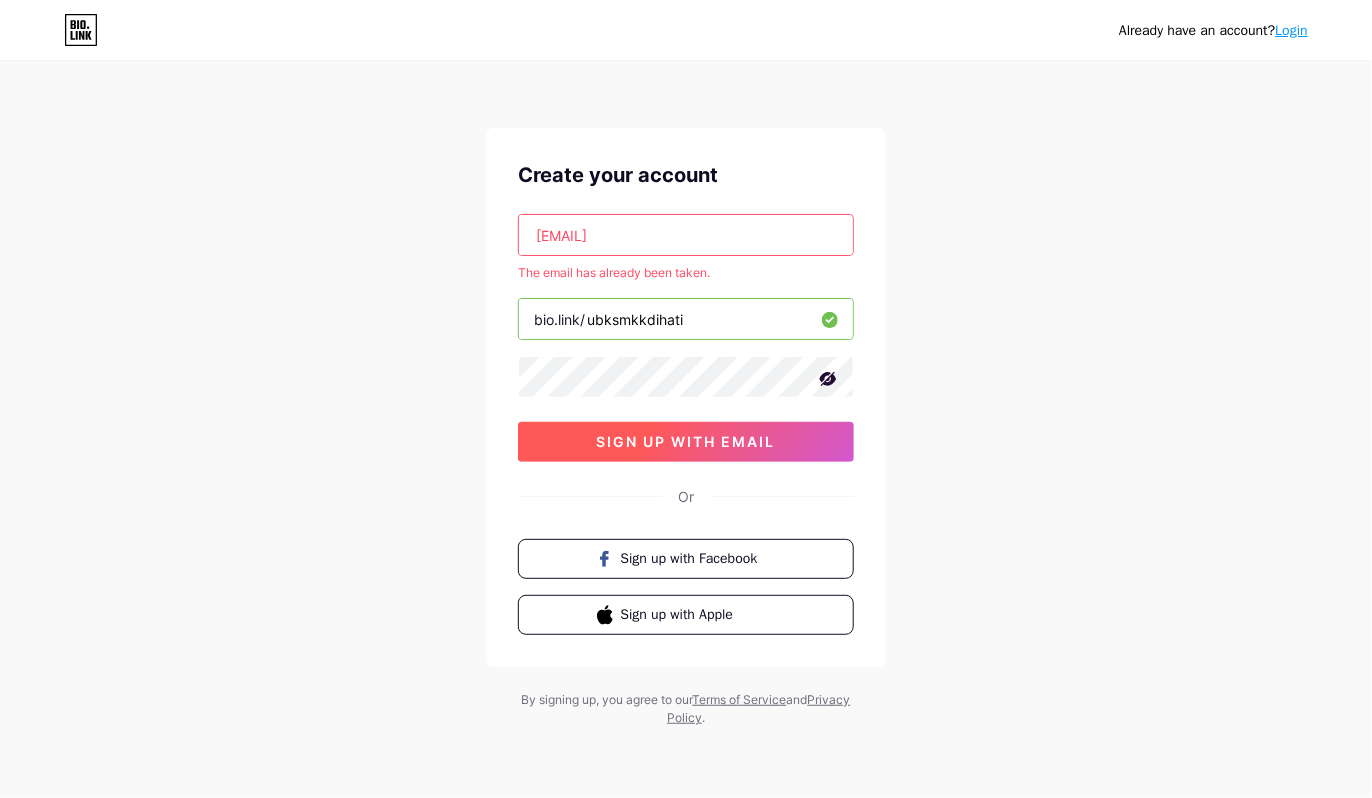 click on "sign up with email" at bounding box center (686, 441) 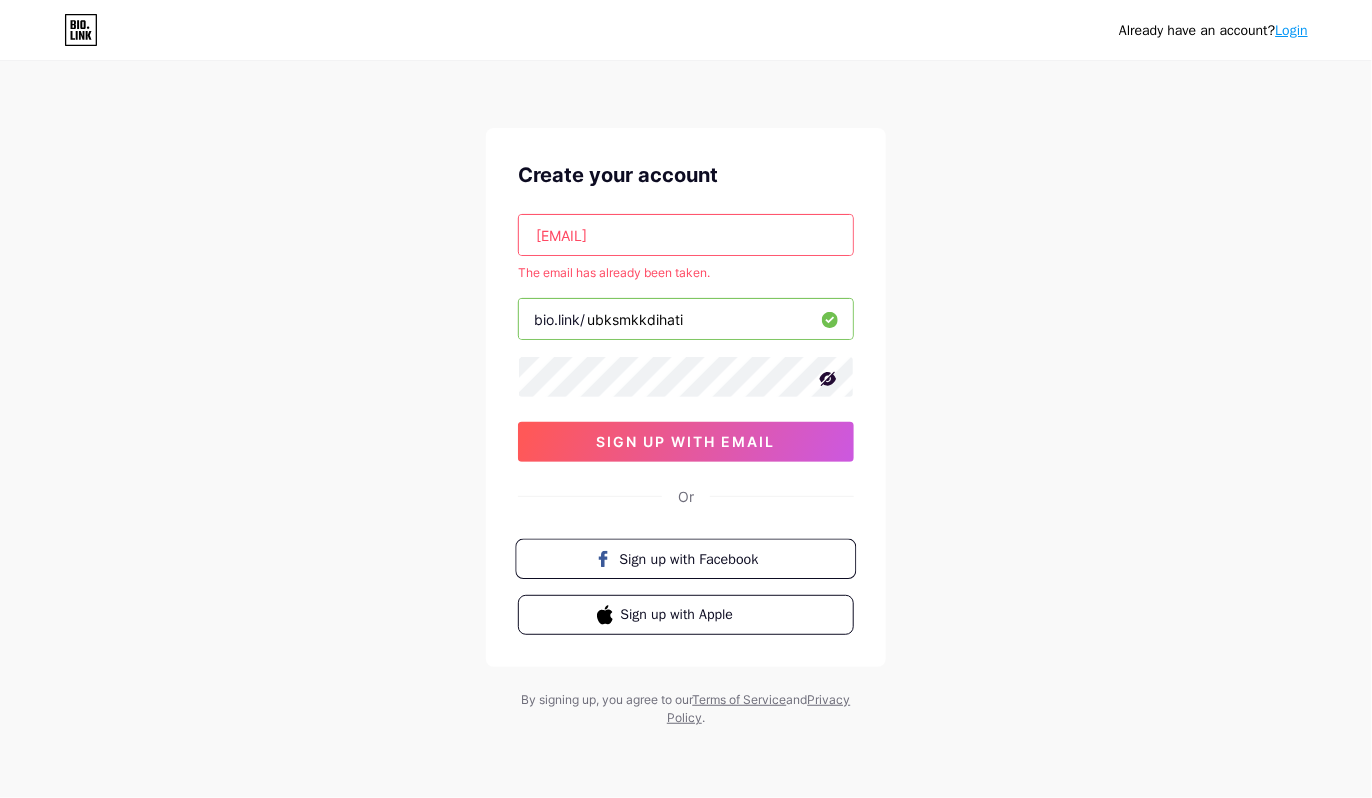 click on "Sign up with Facebook" at bounding box center (685, 559) 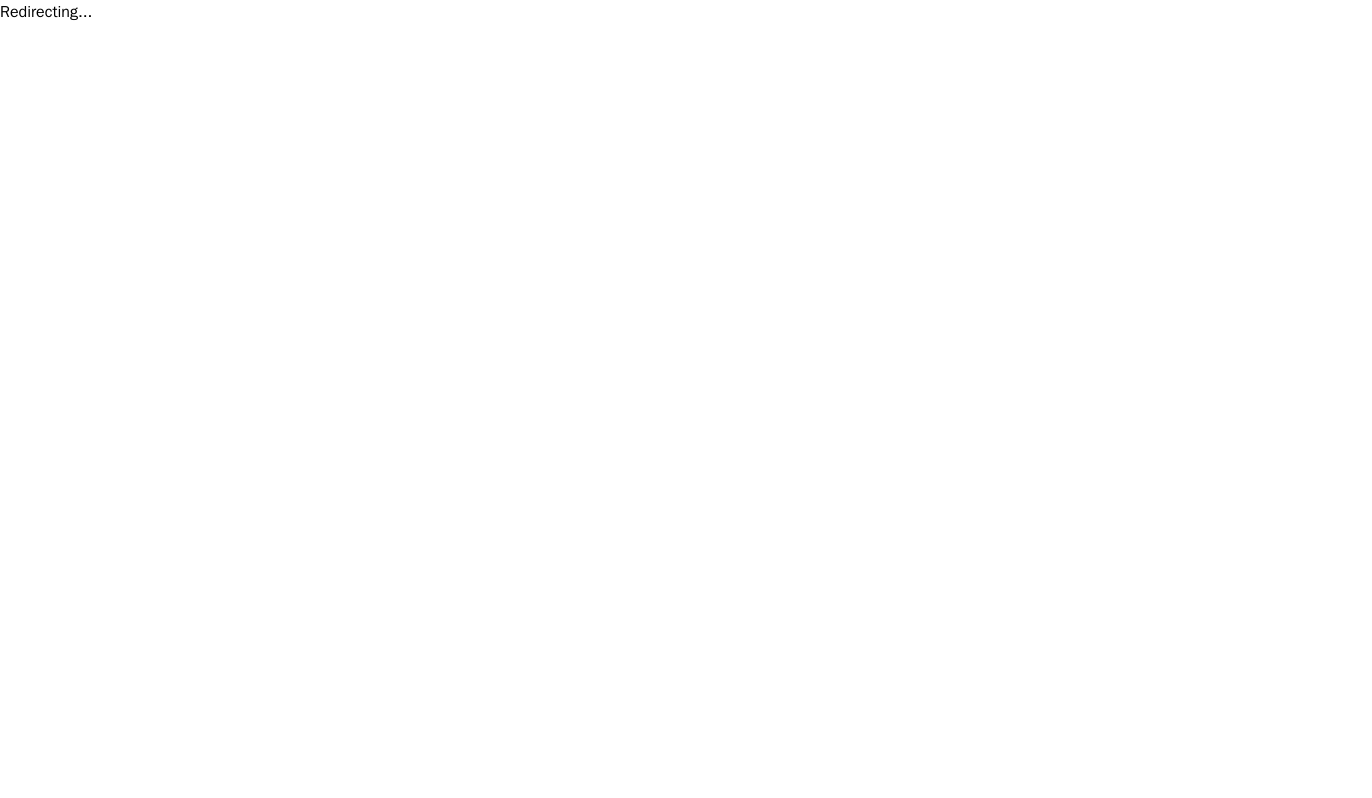 scroll, scrollTop: 0, scrollLeft: 0, axis: both 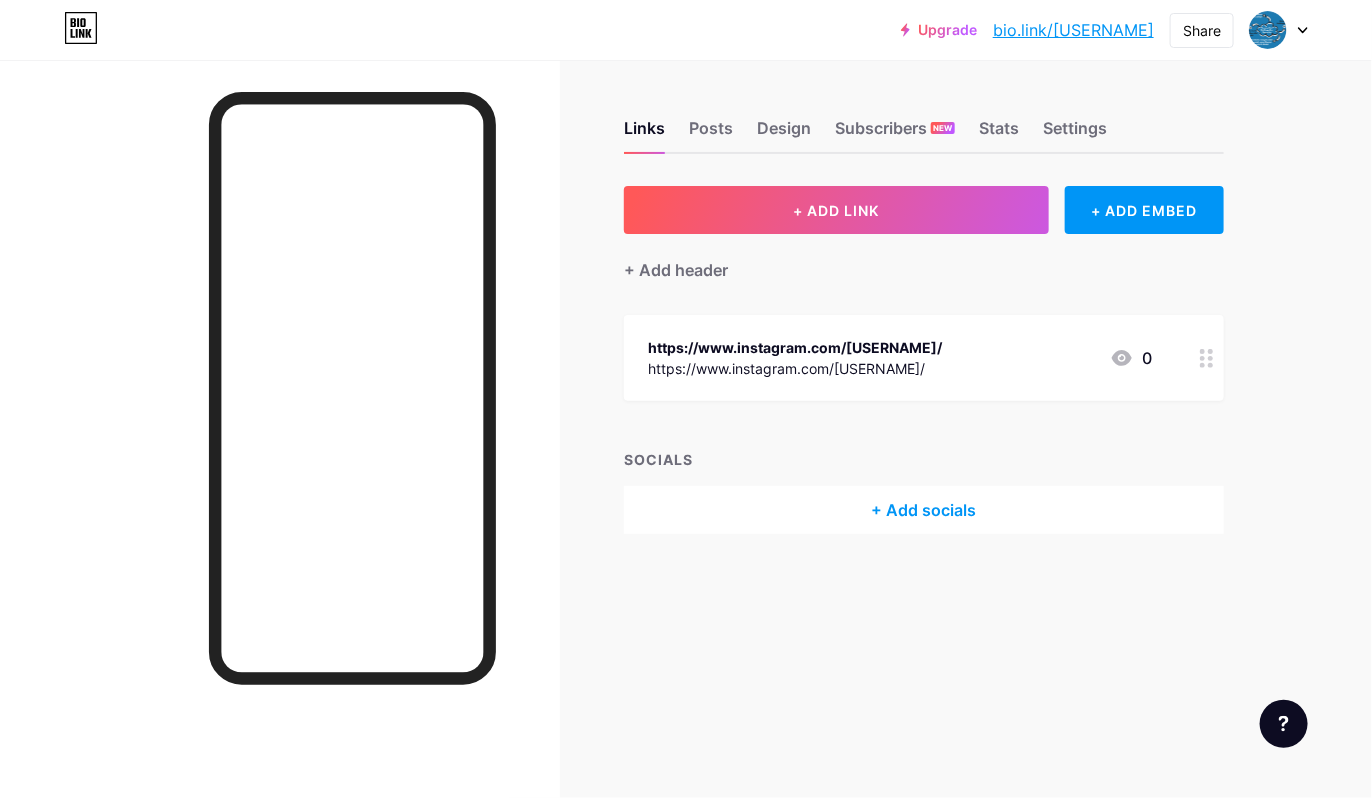 click at bounding box center [1207, 358] 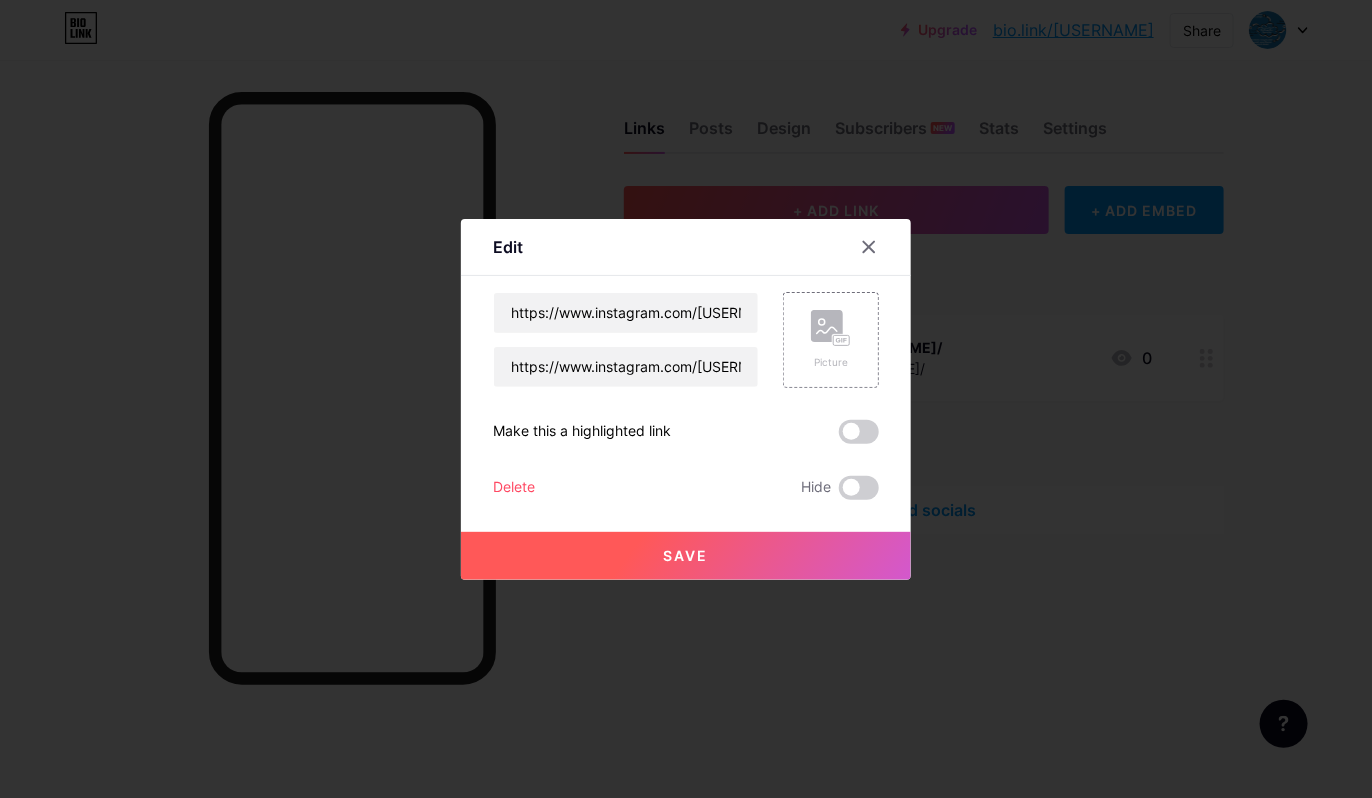 click on "Delete" at bounding box center [514, 488] 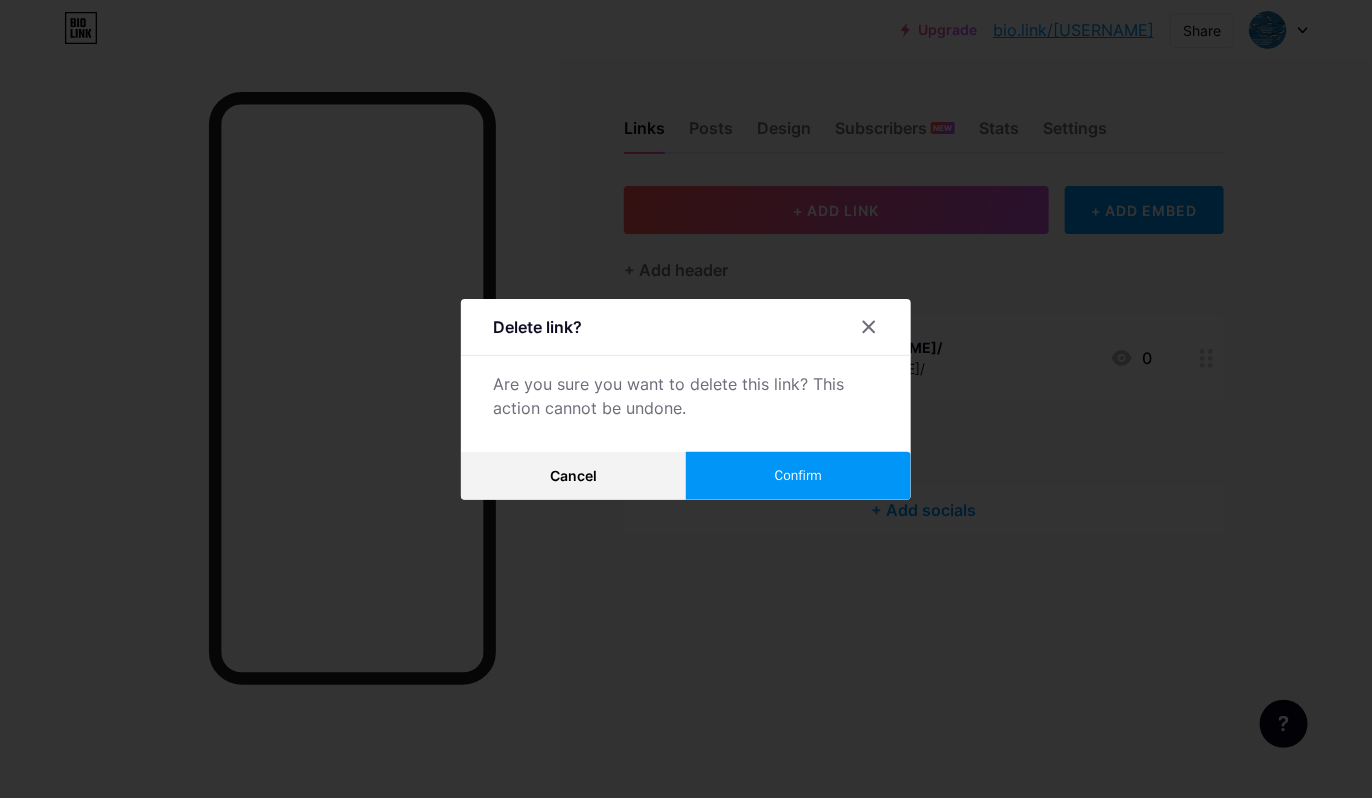 click on "Confirm" at bounding box center (798, 475) 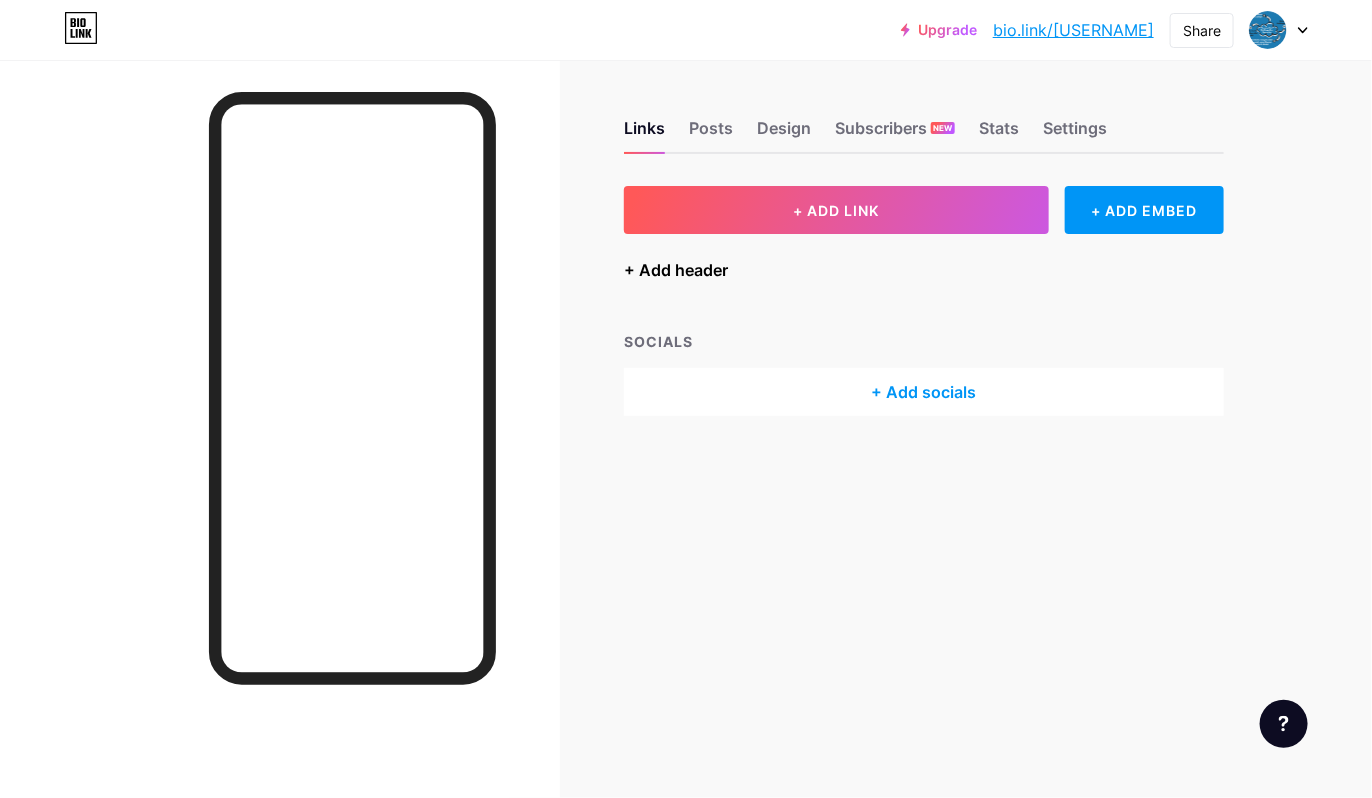 click on "+ Add header" at bounding box center (676, 270) 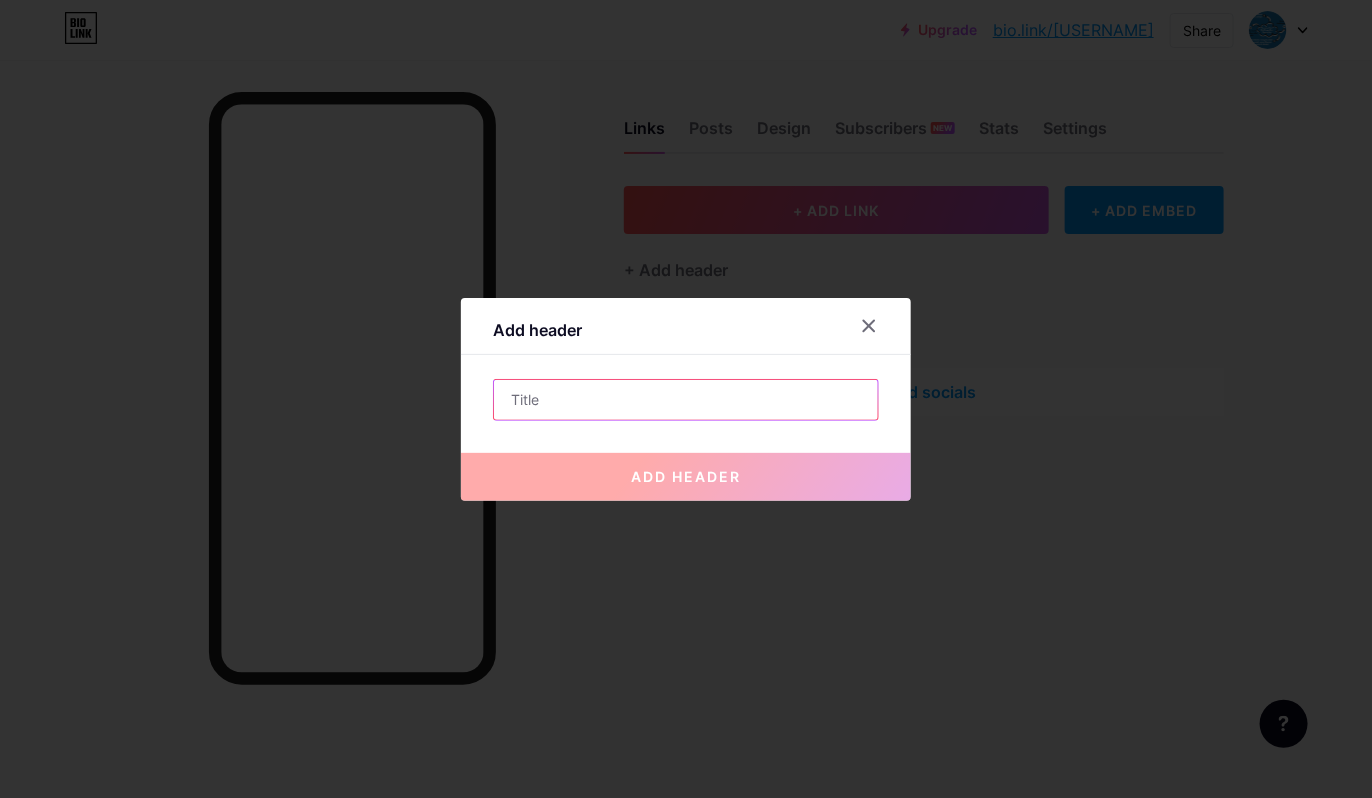 click at bounding box center (686, 400) 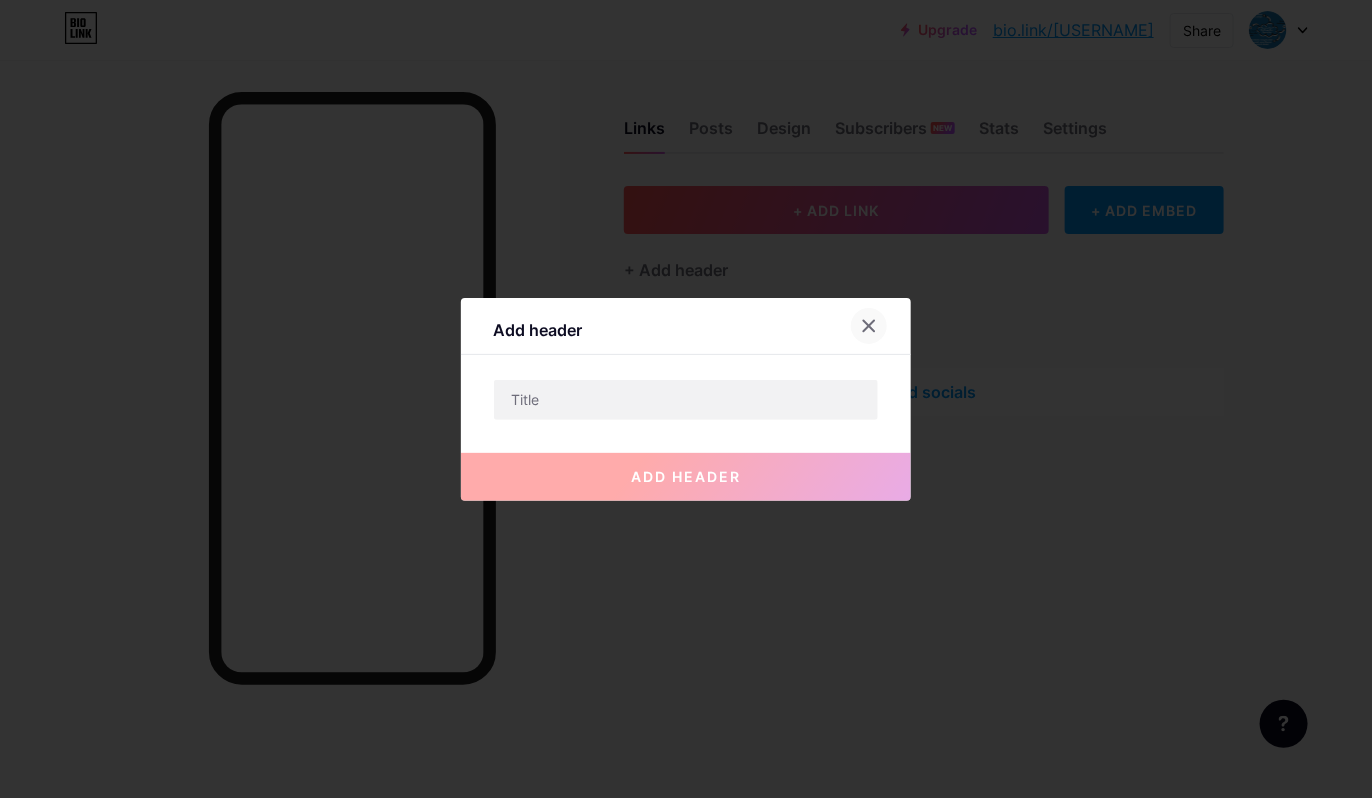 click at bounding box center (869, 326) 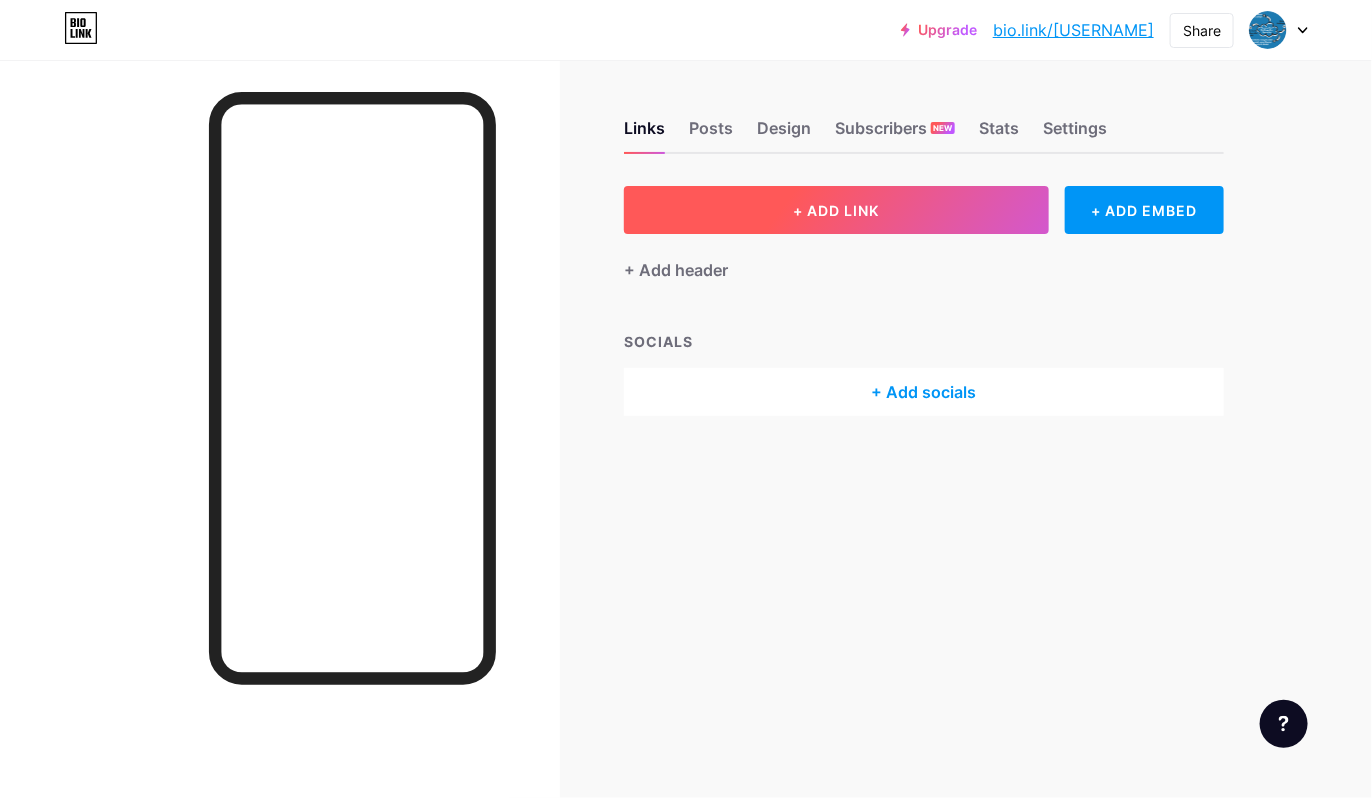 click on "+ ADD LINK" at bounding box center (836, 210) 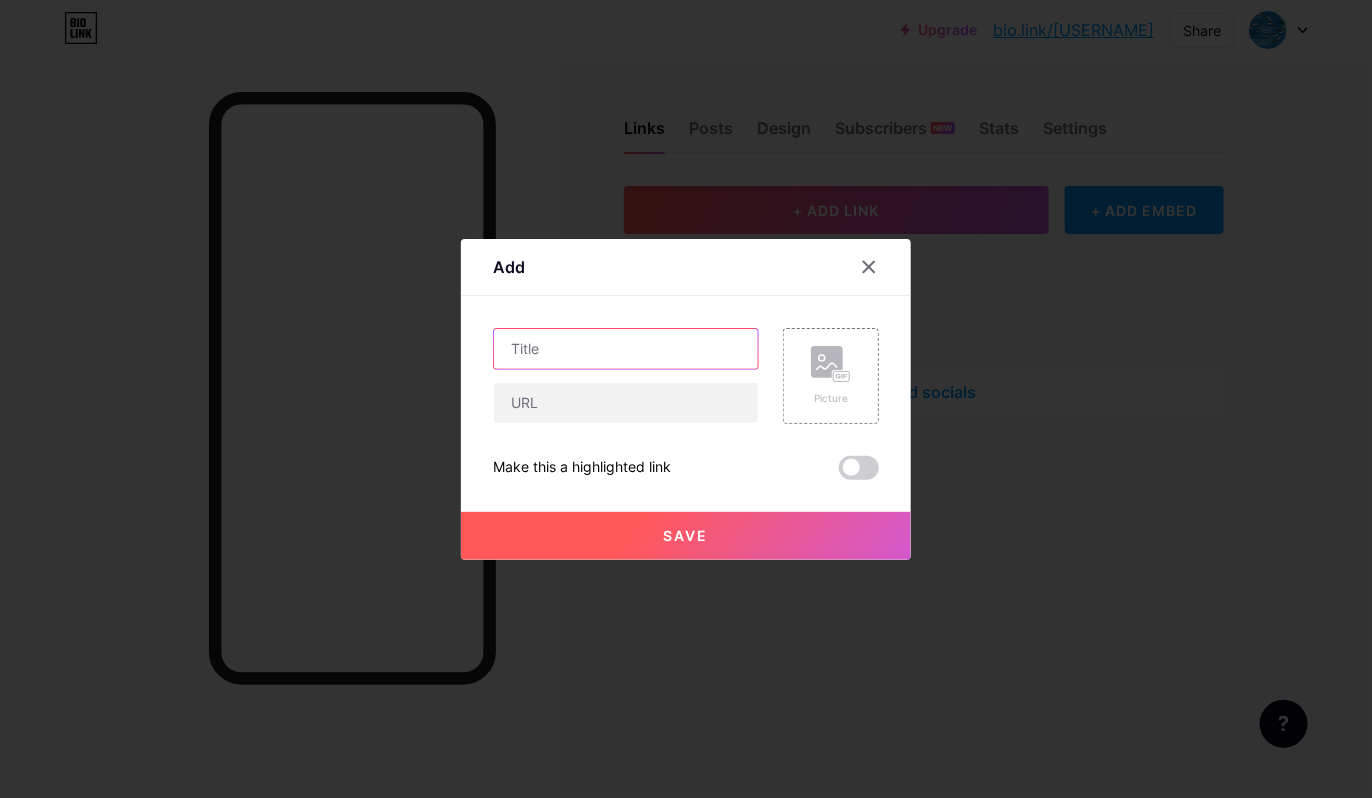 click at bounding box center (626, 349) 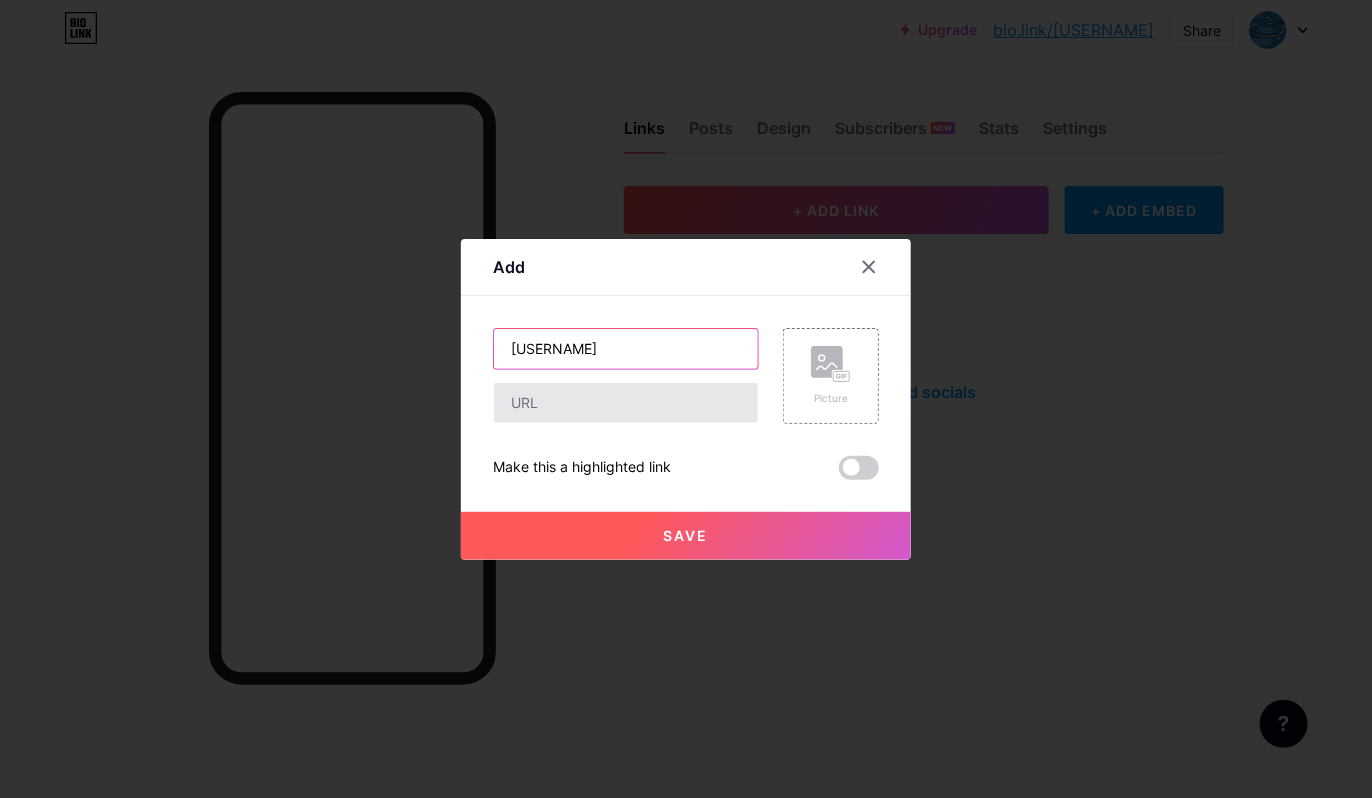 type on "SePKM" 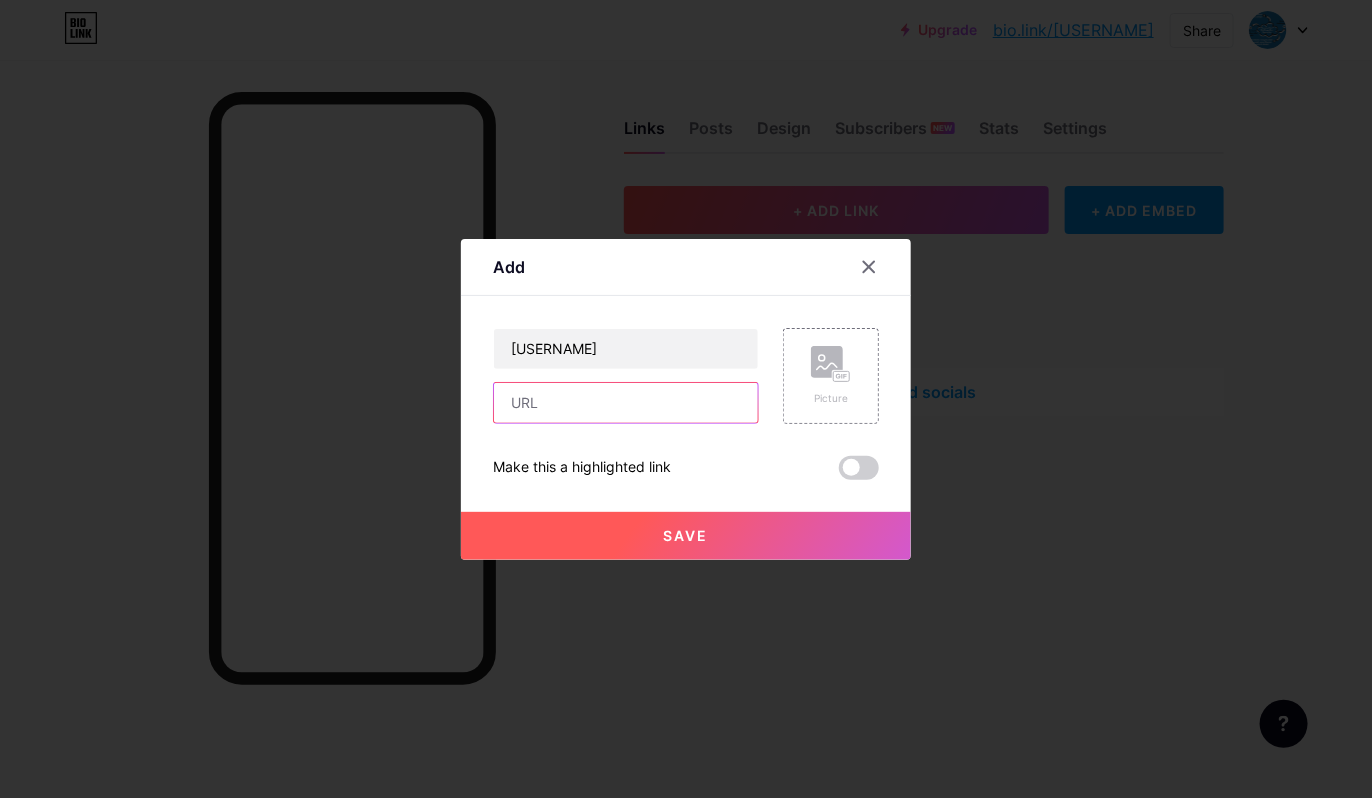 click at bounding box center [626, 403] 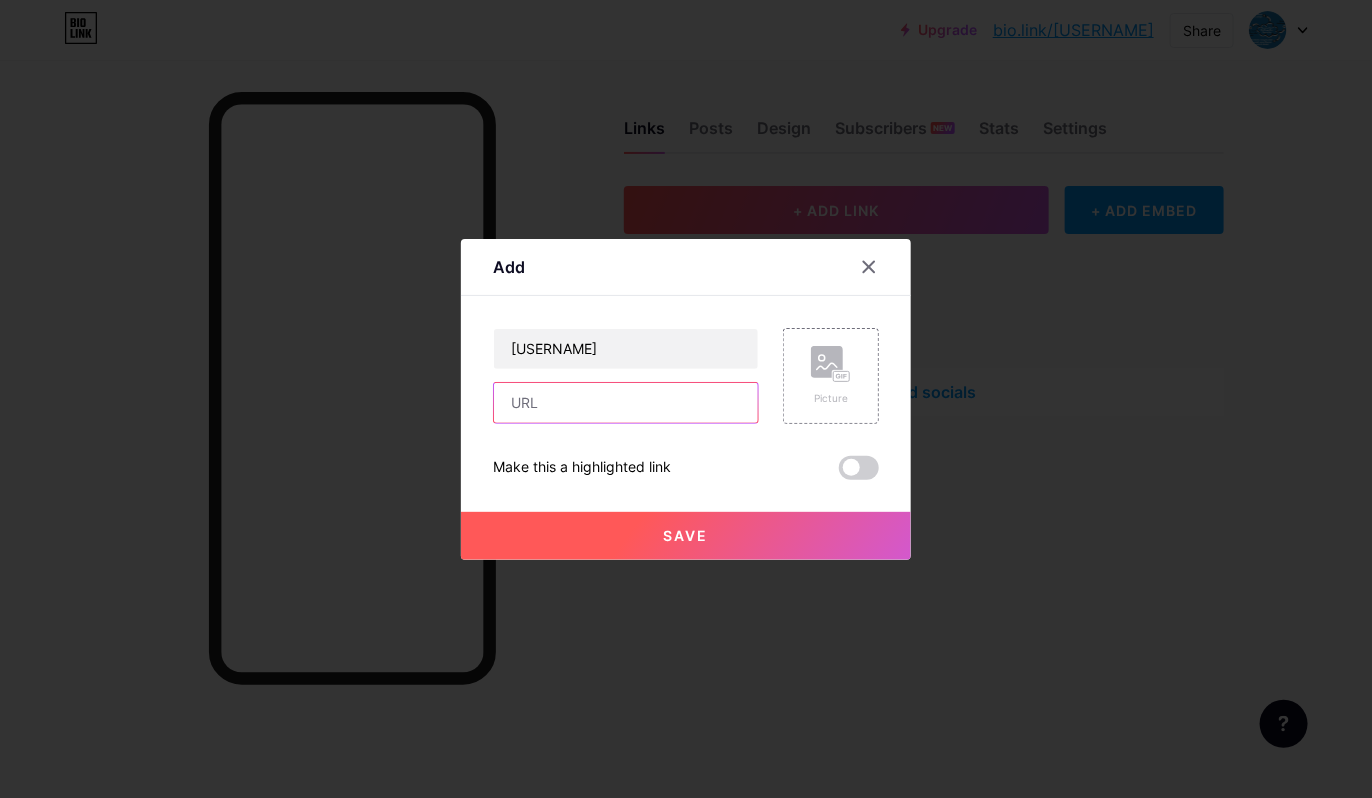 paste on "https://www.sepkm.com/e/login/" 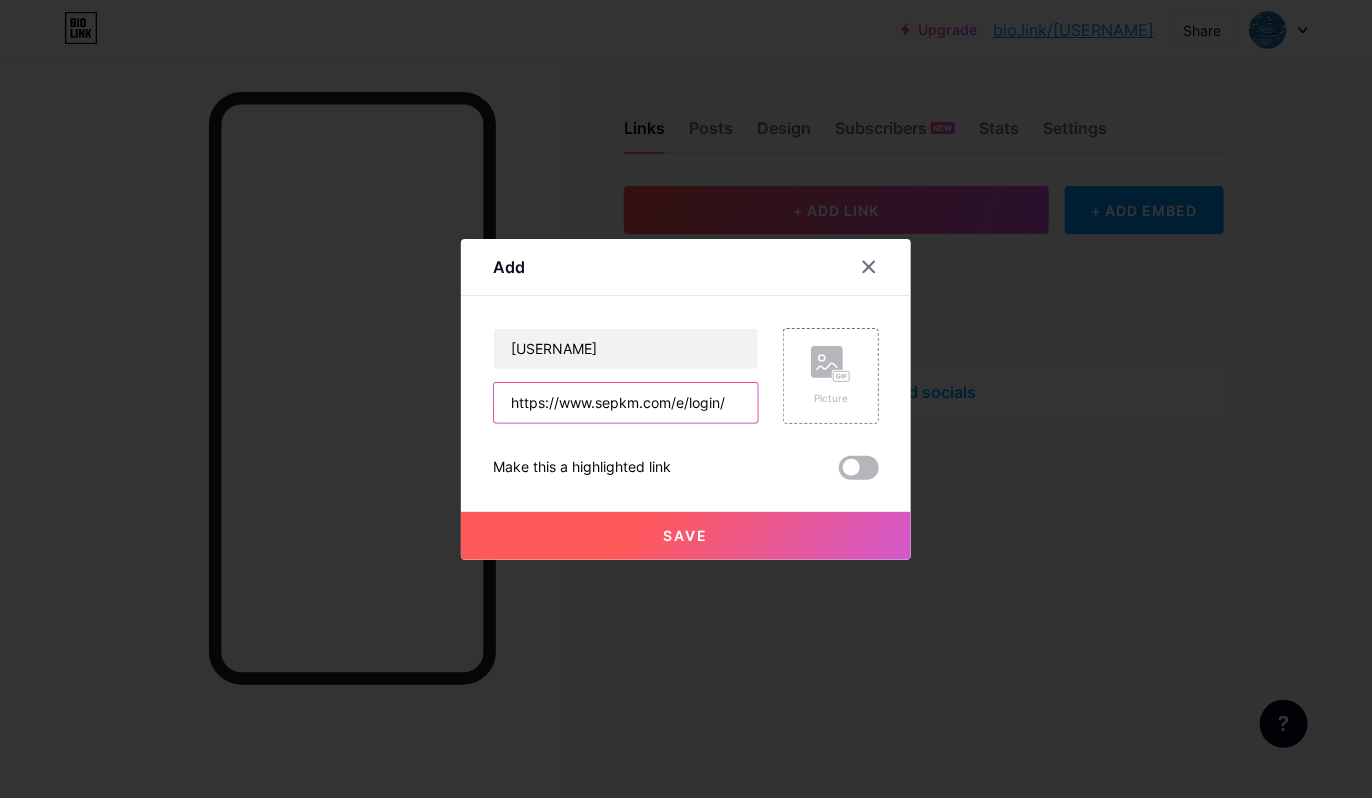 type on "https://www.sepkm.com/e/login/" 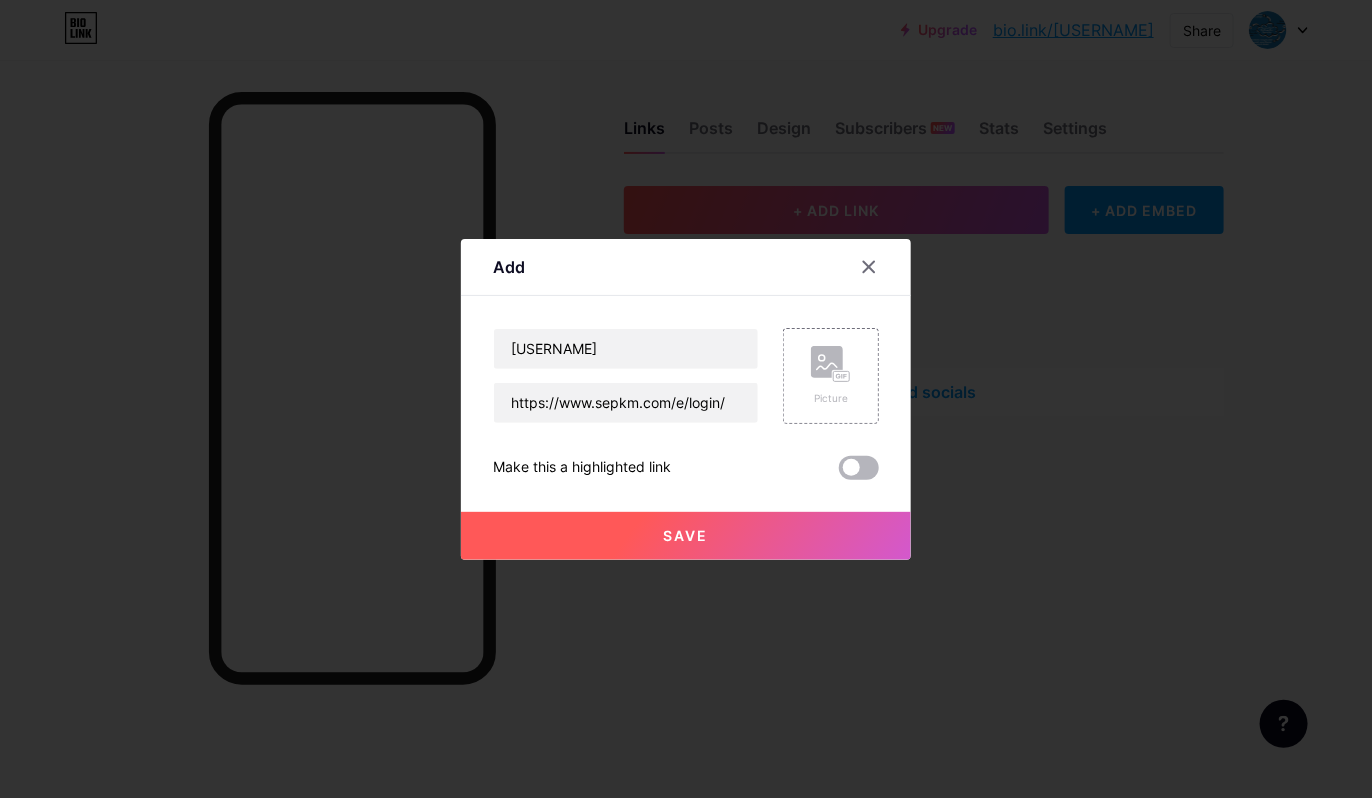 click at bounding box center [859, 468] 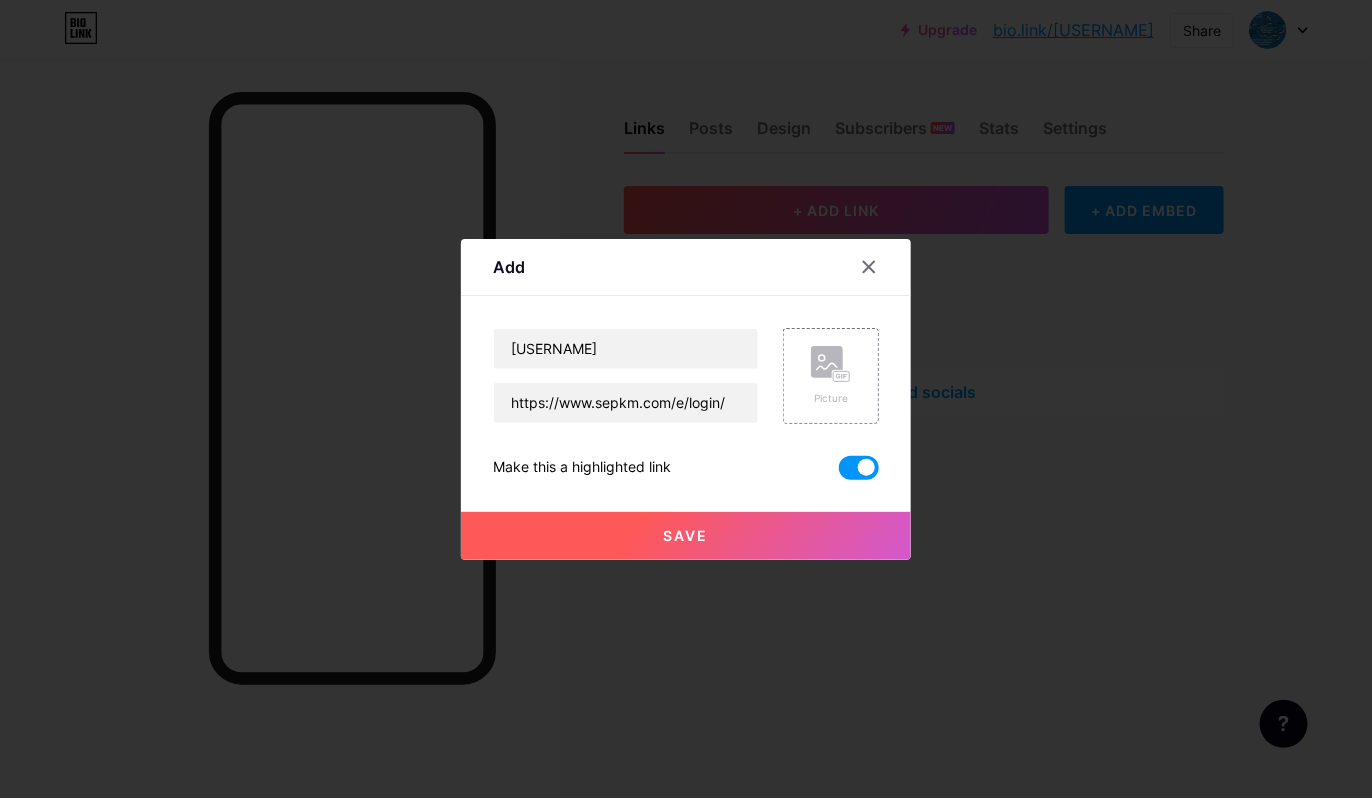 click on "Save" at bounding box center [686, 535] 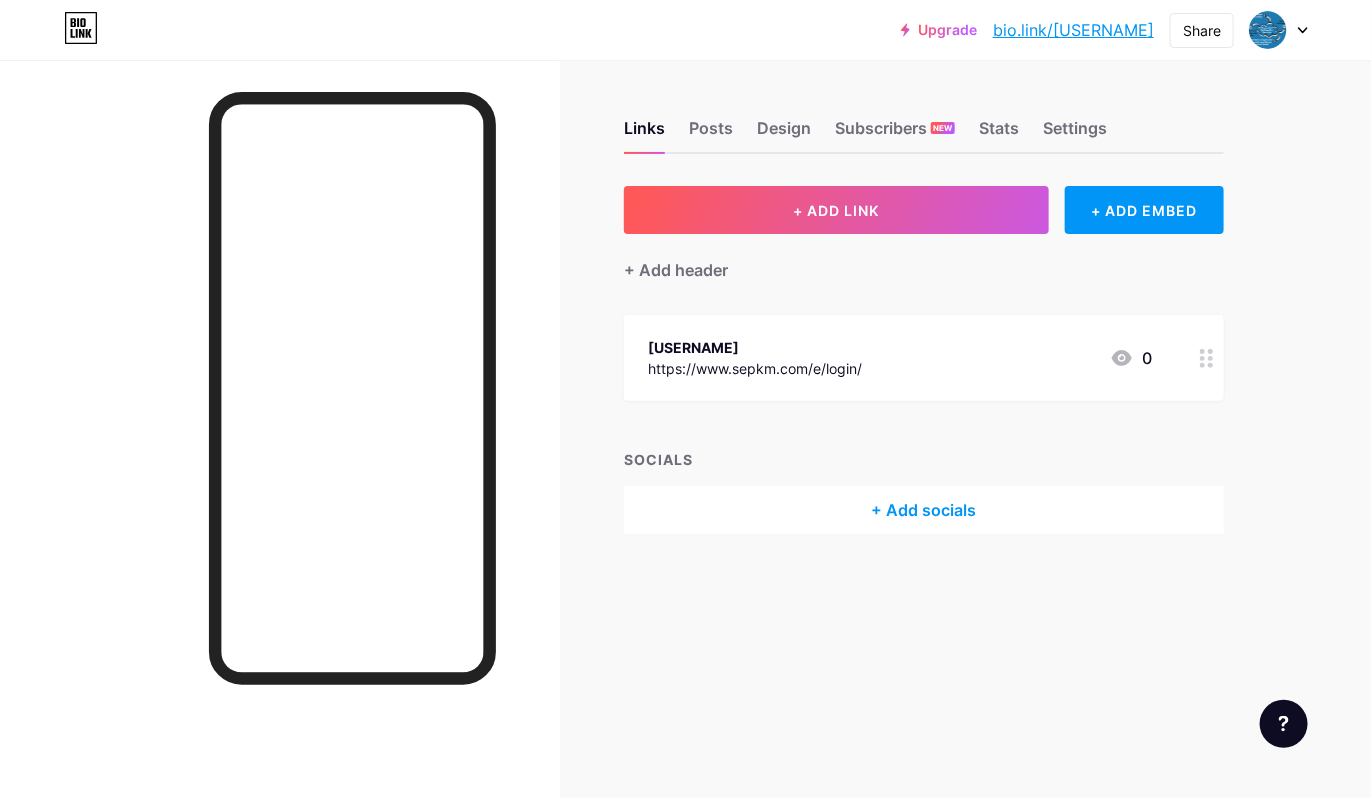 click at bounding box center (1210, 358) 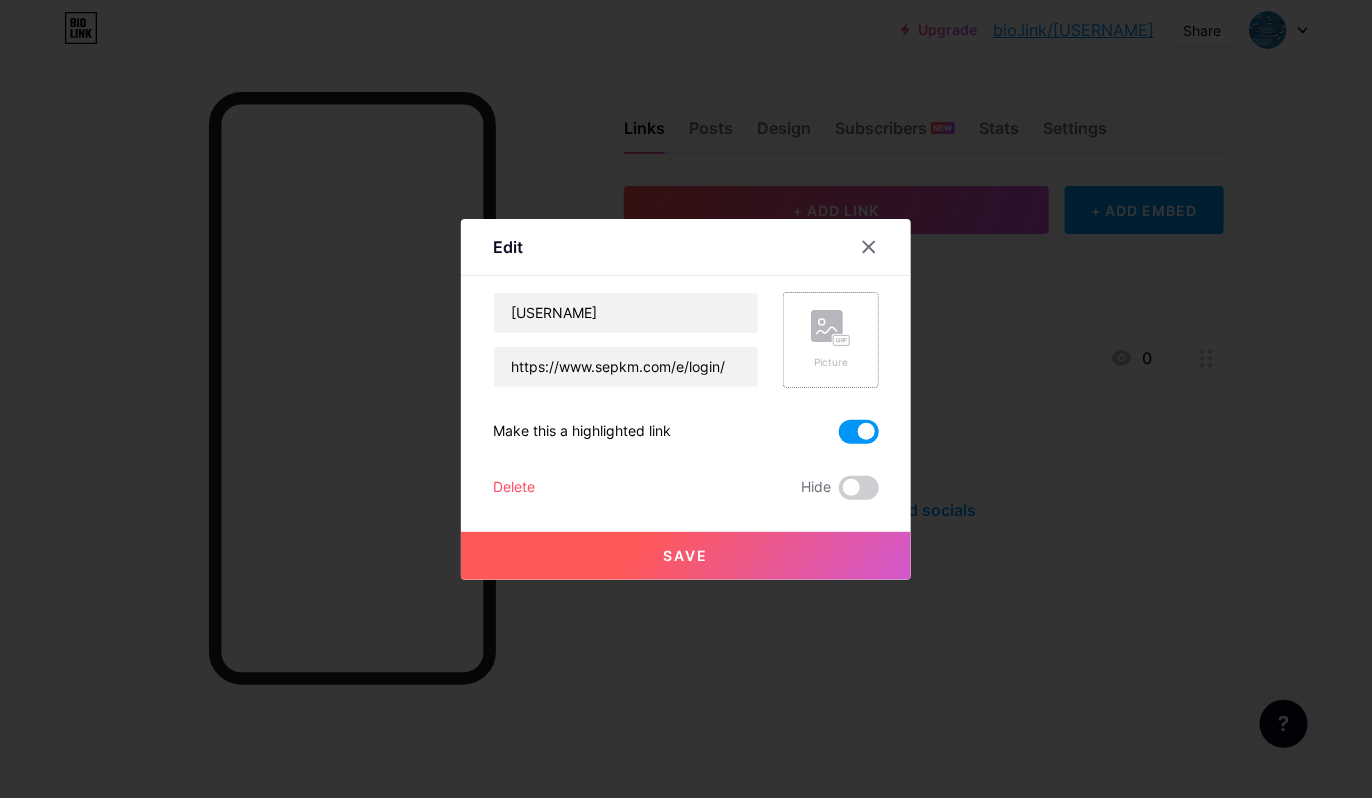 click at bounding box center (831, 328) 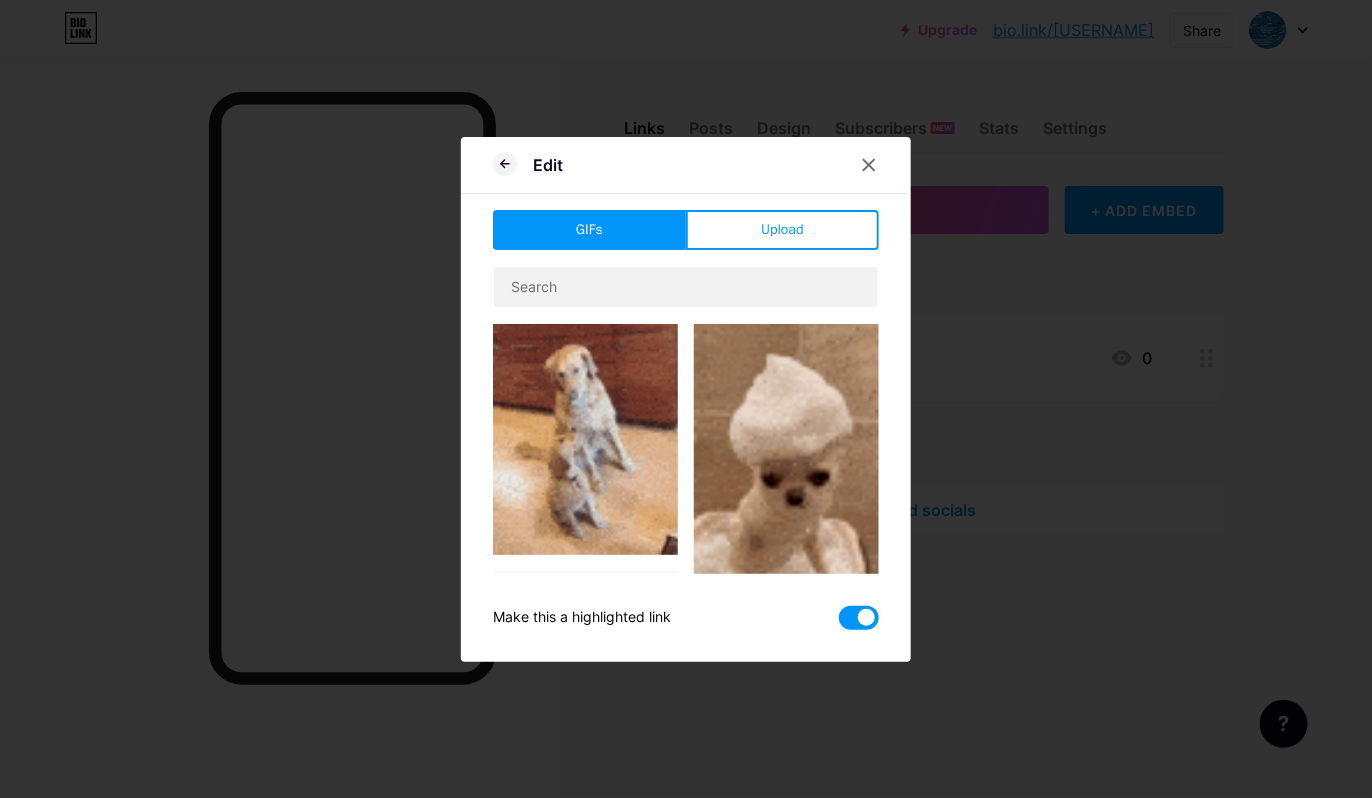scroll, scrollTop: 100, scrollLeft: 0, axis: vertical 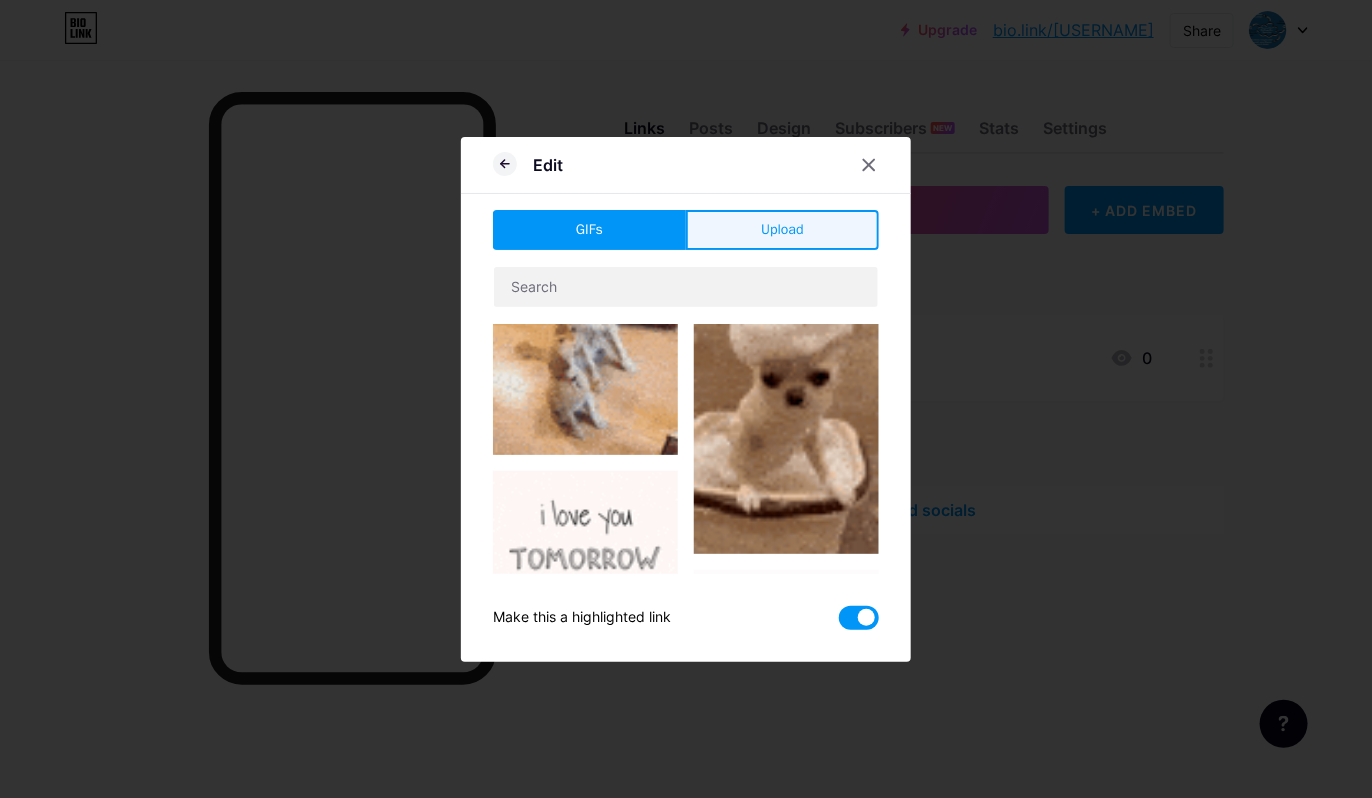 click on "Upload" at bounding box center [782, 229] 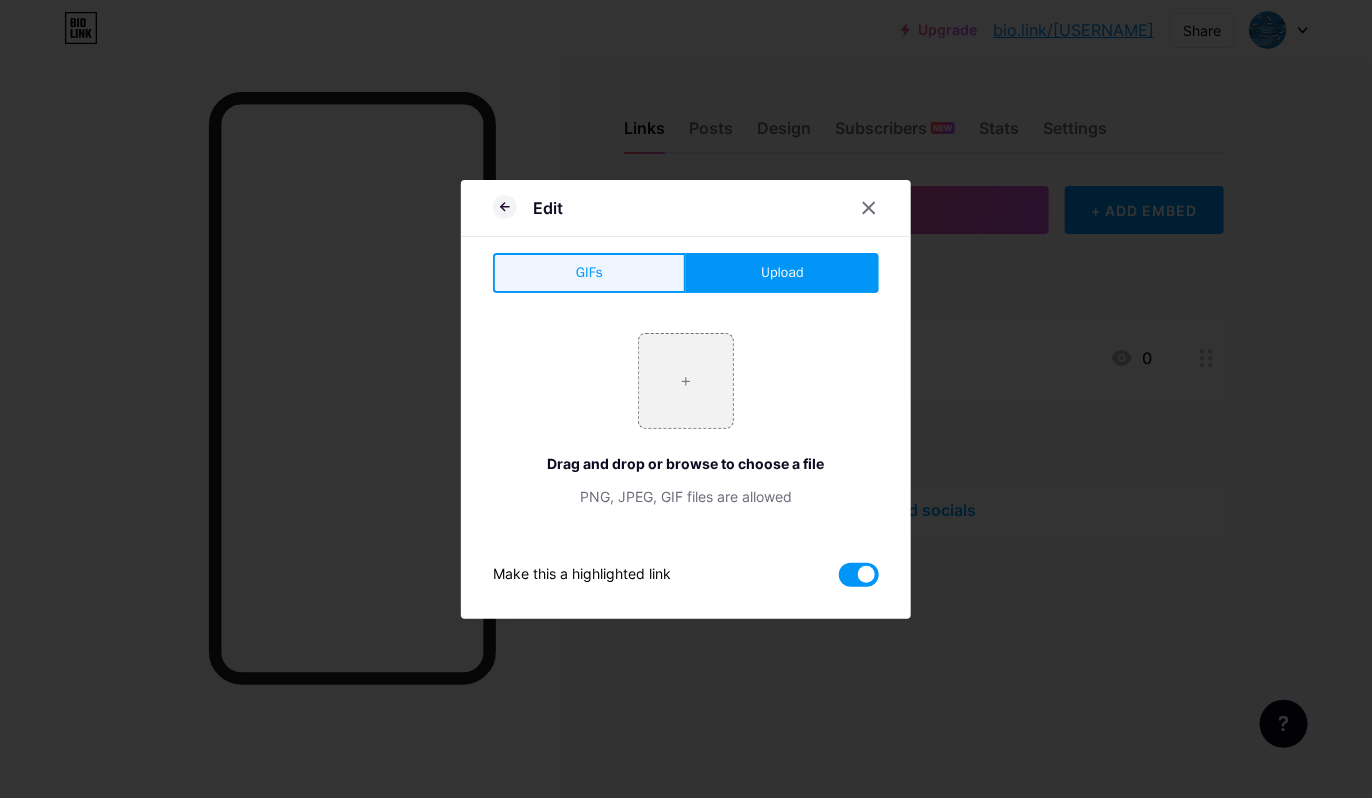 click on "GIFs" at bounding box center [589, 273] 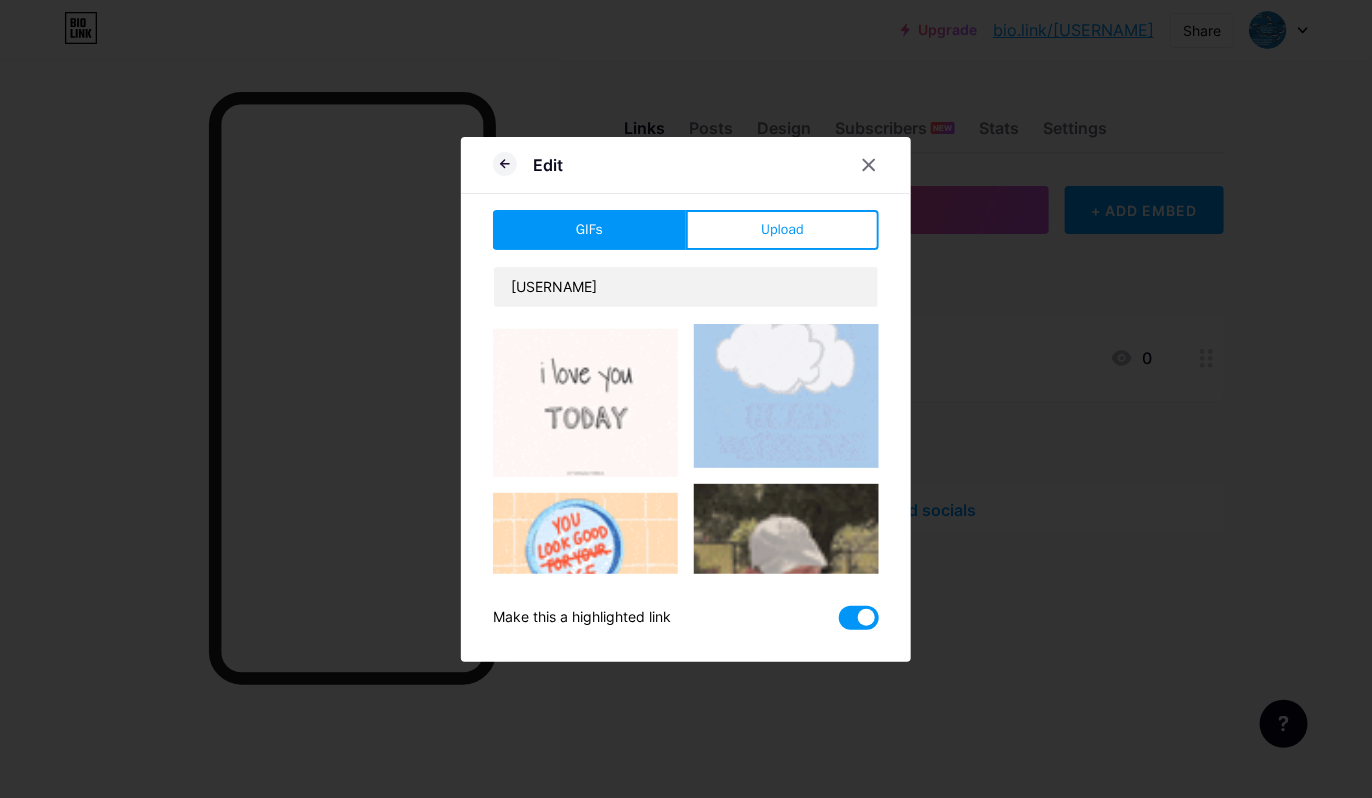 scroll, scrollTop: 244, scrollLeft: 0, axis: vertical 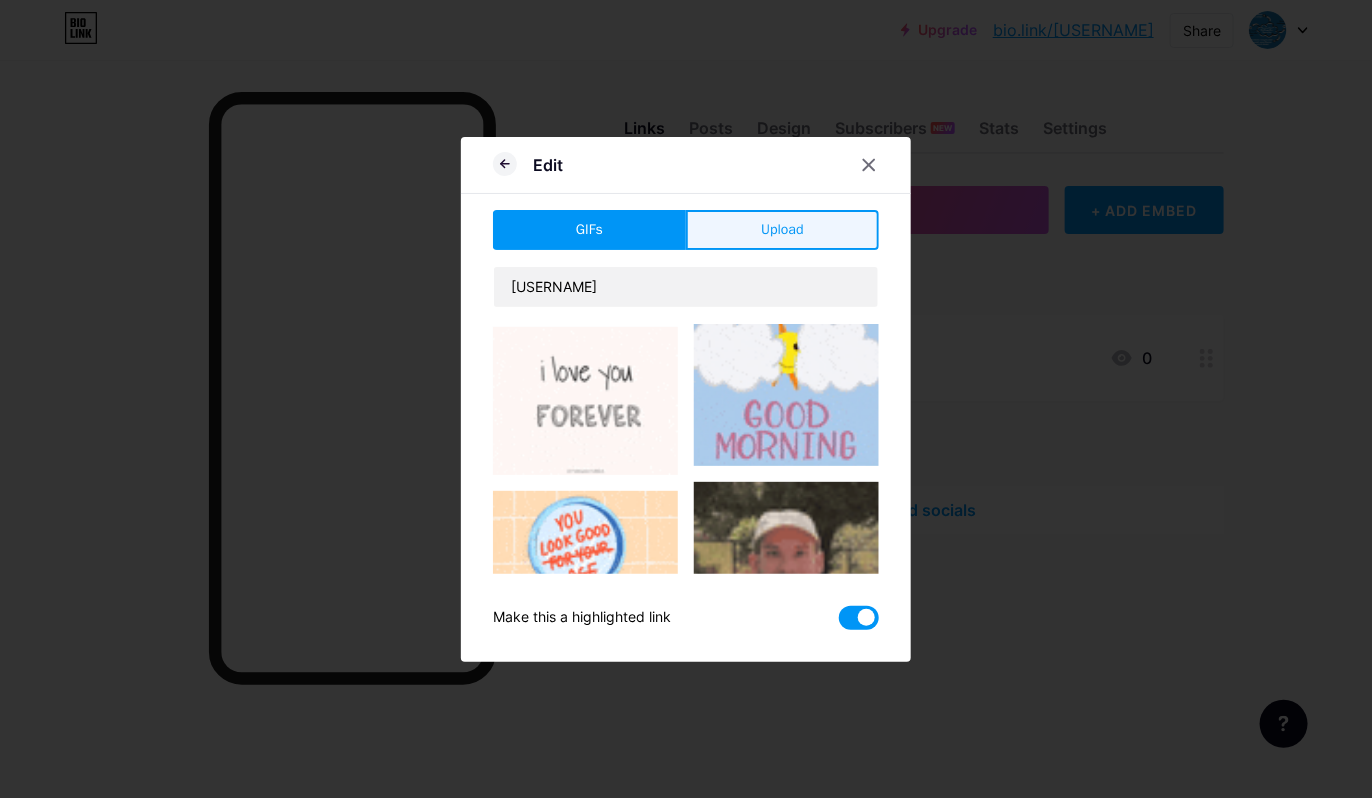 click on "Upload" at bounding box center (782, 230) 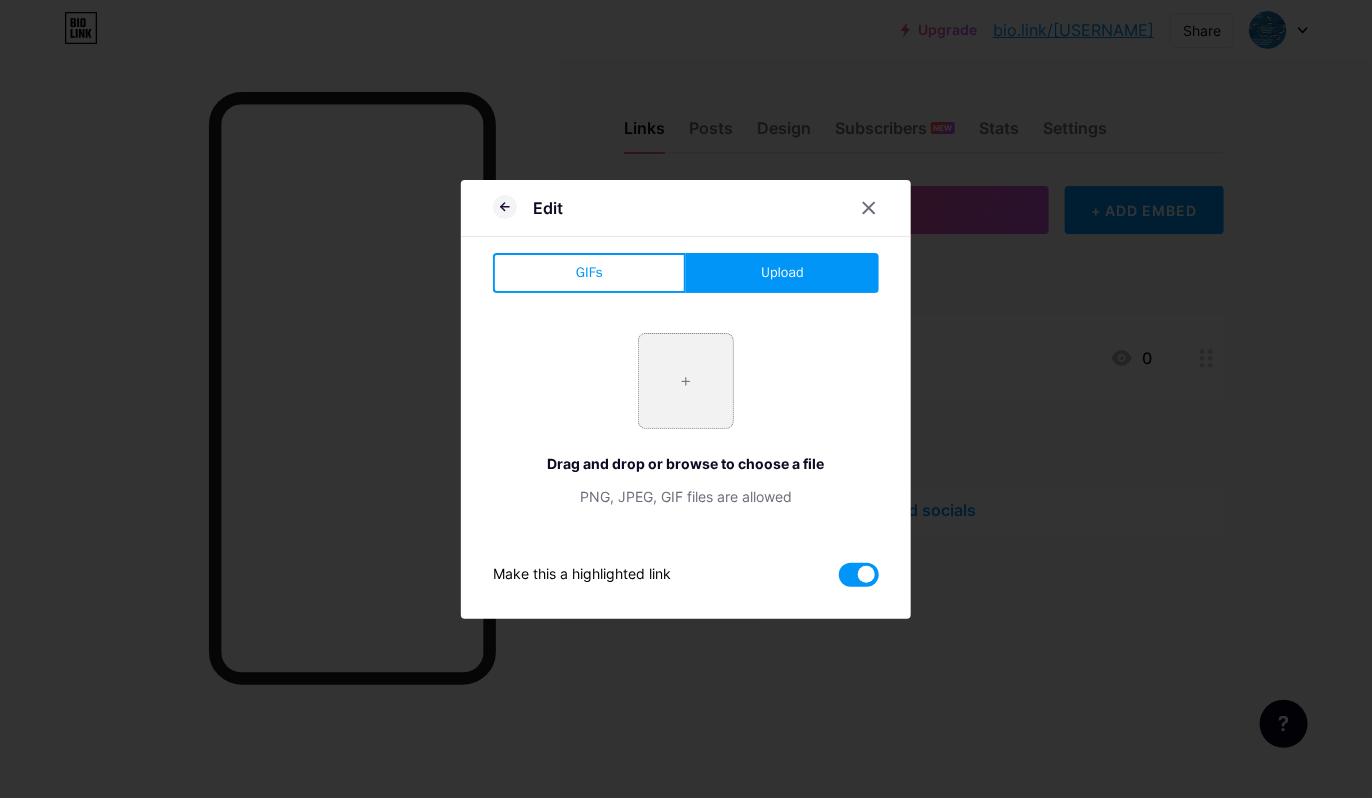 click at bounding box center [686, 381] 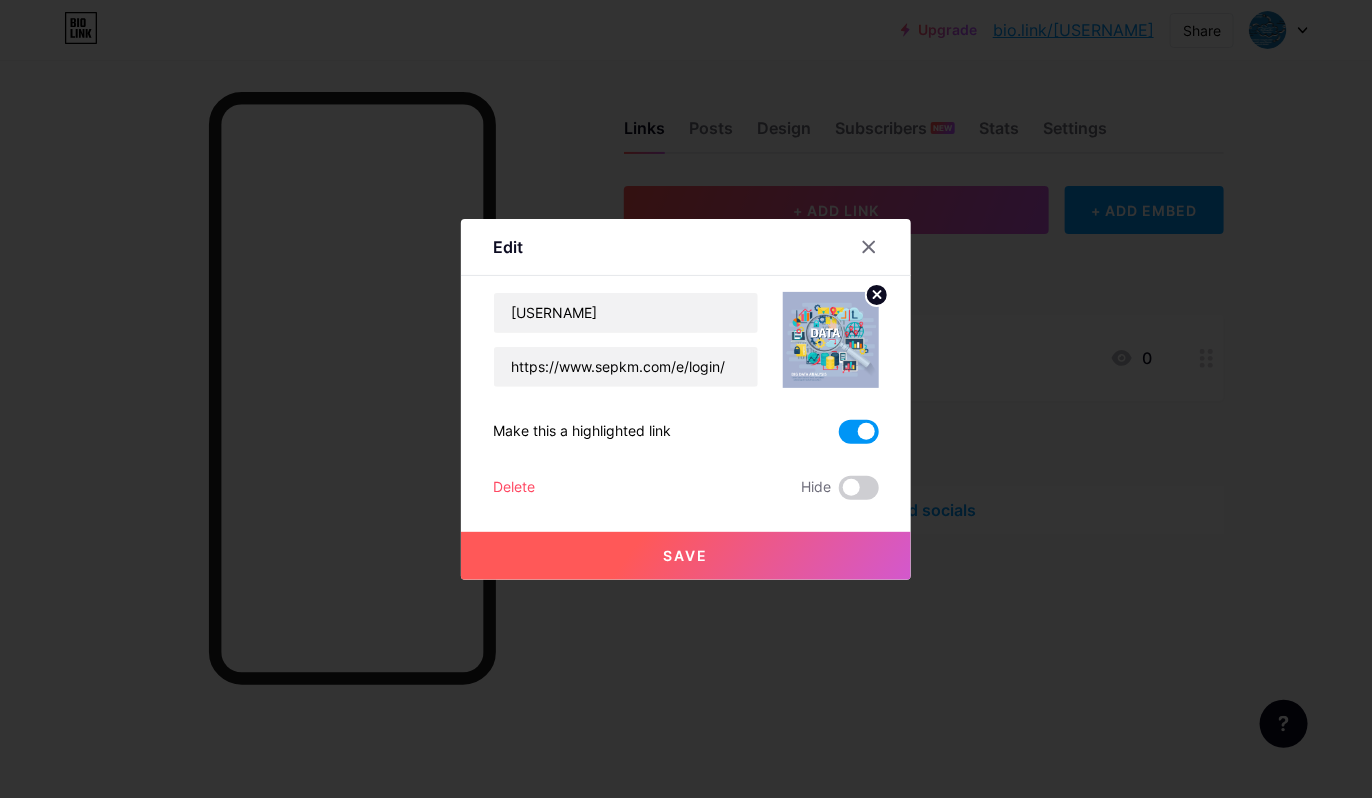 click on "Save" at bounding box center [686, 556] 